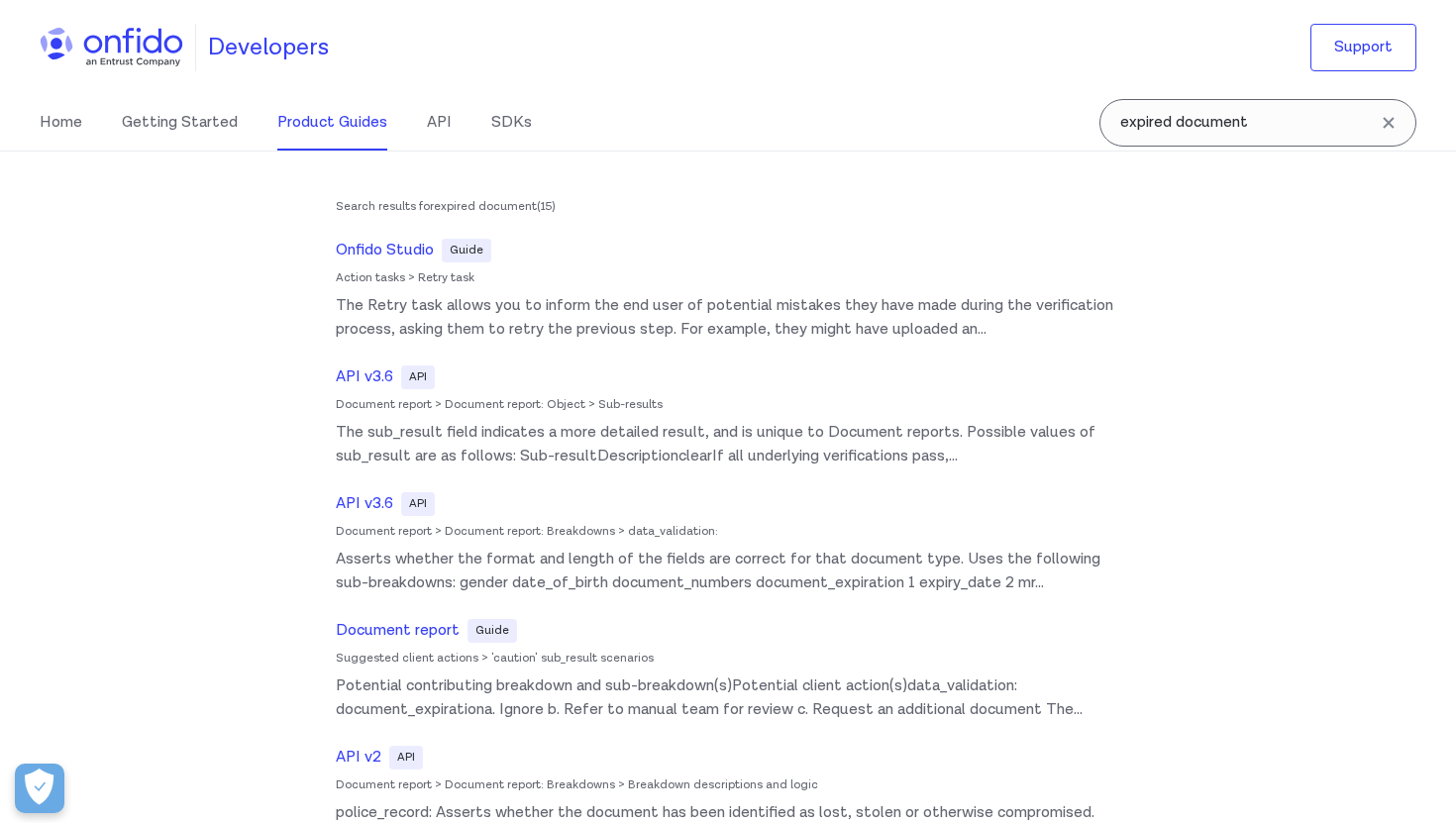 scroll, scrollTop: 0, scrollLeft: 0, axis: both 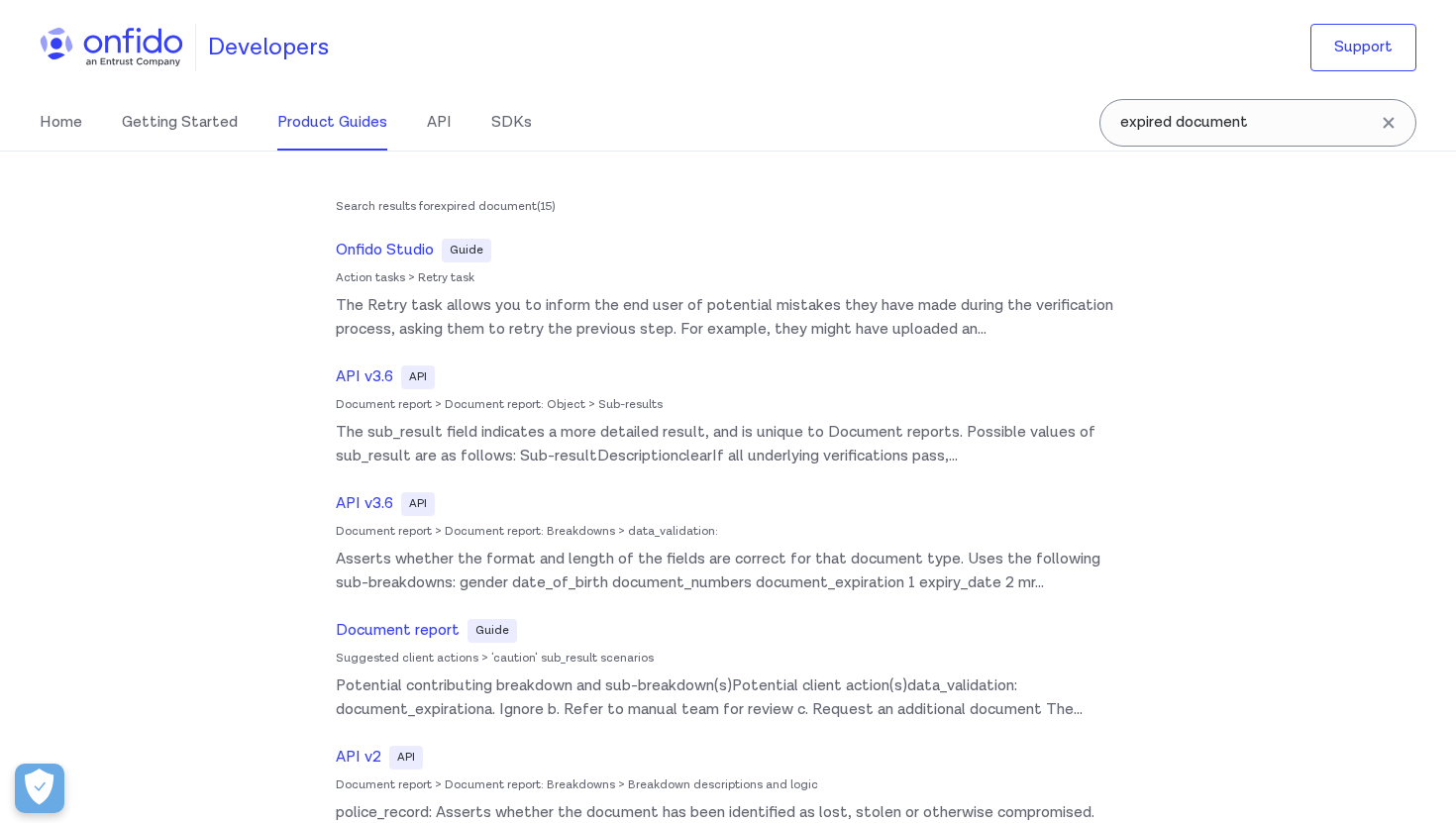 click on "Home Getting Started Product Guides API SDKs expired document expired document Search results for  expired document  ( 15 ) Onfido Studio Guide Action tasks > Retry task The Retry task allows you to inform the end user of potential mistakes they have made during the verification process, asking them to retry the previous step. For example, they might have uploaded an  ... API v3.6 API Document report > Document report: Object > Sub-results The sub_result field indicates a more detailed result, and is unique to
Document reports. Possible values of sub_result are as follows: Sub-resultDescriptionclearIf all underlying verifications pass,  ... API v3.6 API Document report > Document report: Breakdowns > data_validation: Asserts whether the format and length of the fields are correct for that document type. Uses the following sub-breakdowns:
gender
date_of_birth
document_numbers
document_expiration 1
expiry_date 2
mr ... Document report Guide Suggested client actions > 'caution' sub_result scenarios ... API v2" at bounding box center (728, 123) 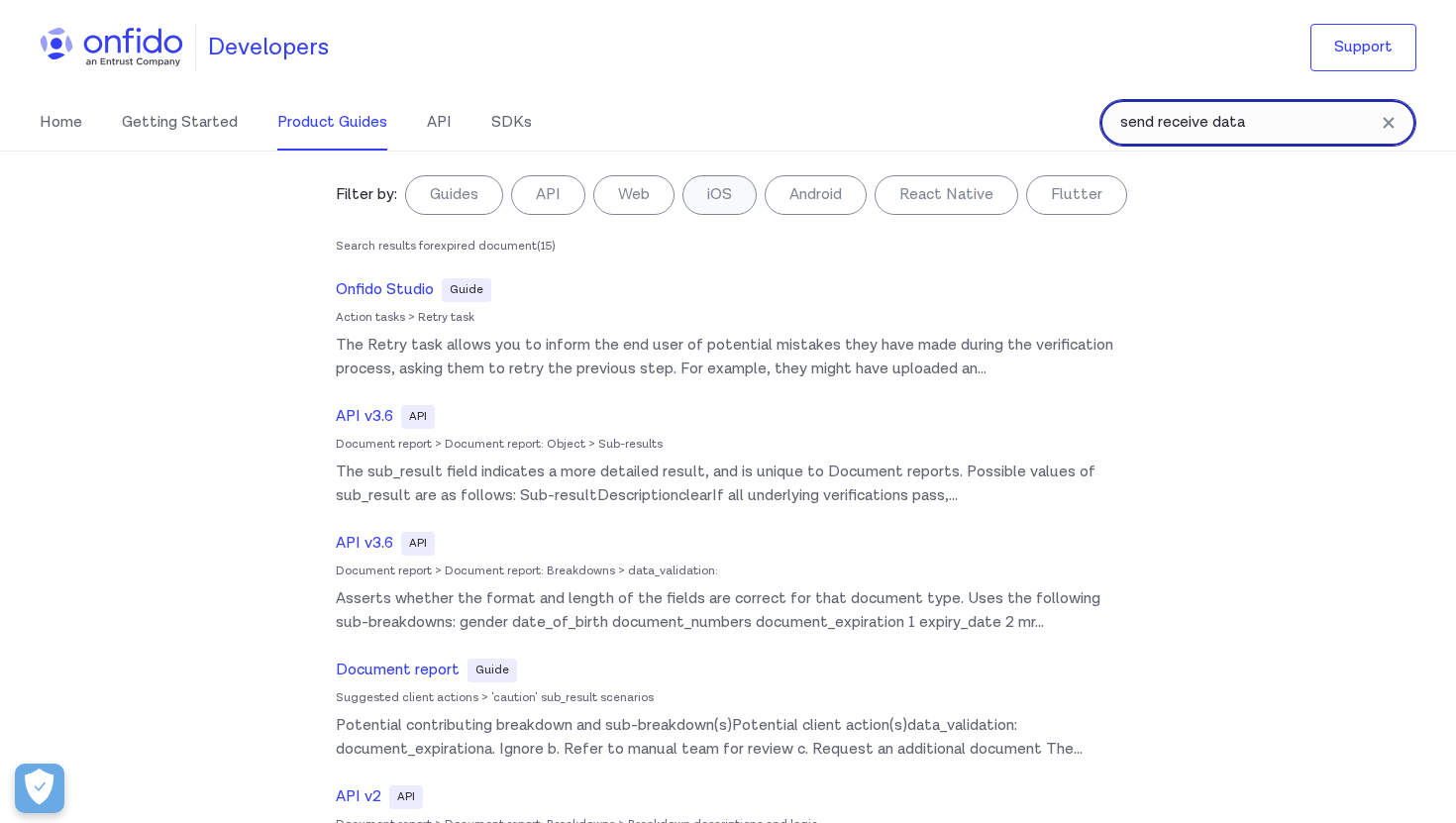 type on "send receive data" 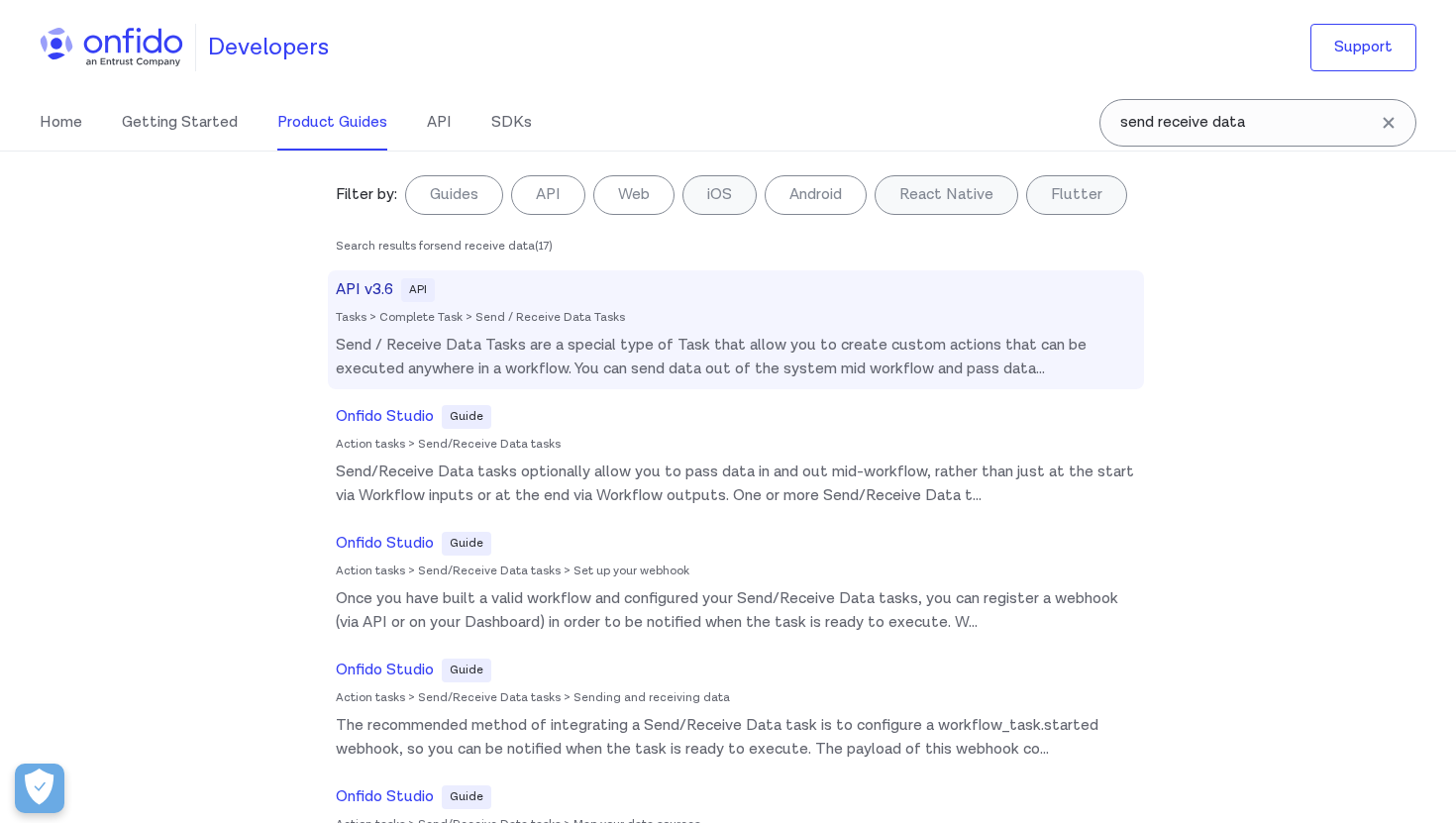 click on "Send / Receive Data Tasks are a special type of Task that allow you to create custom actions that can be executed anywhere in a workflow.
You can send data out of the system mid workflow and pass data ..." at bounding box center [736, 358] 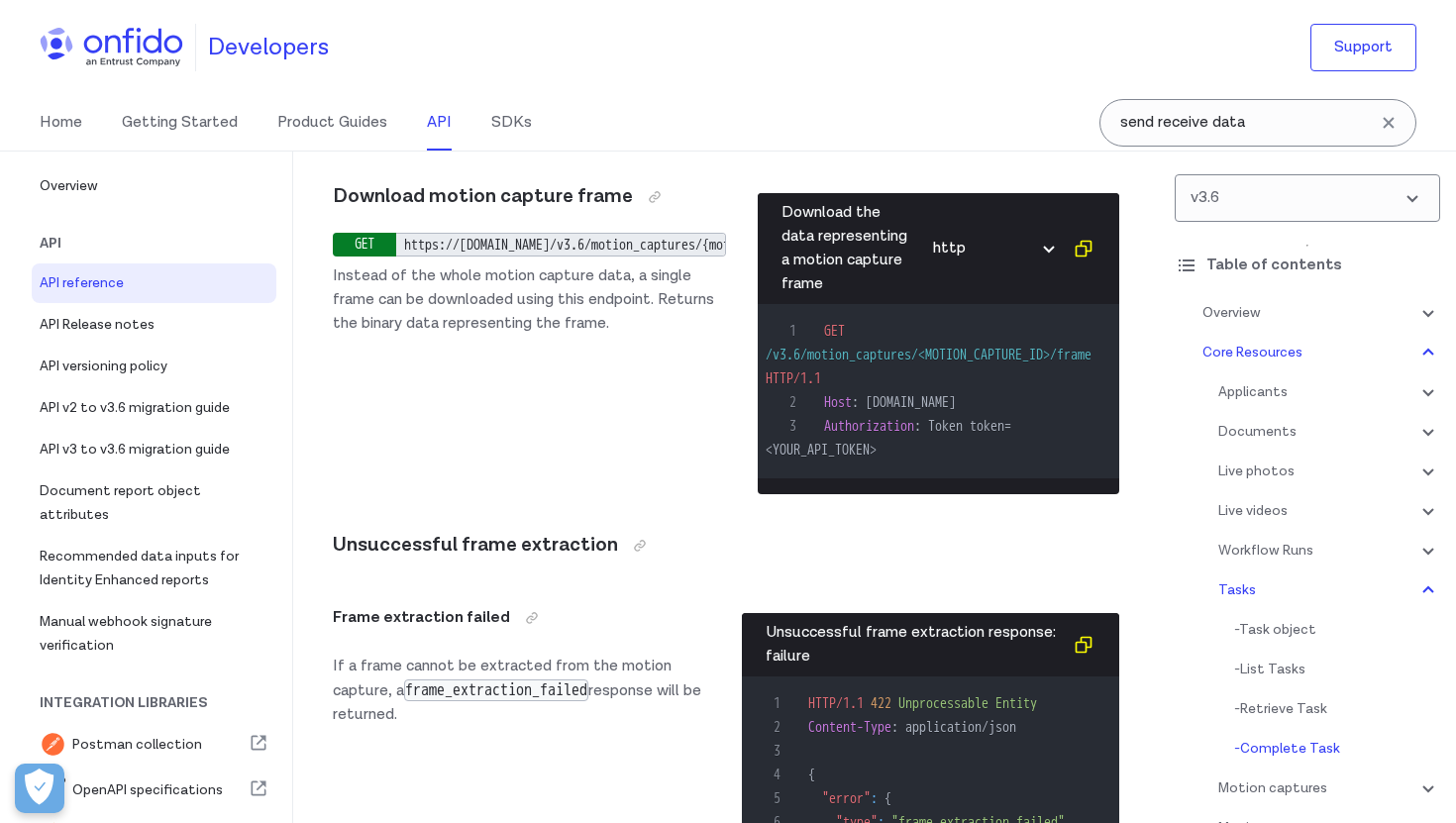 scroll, scrollTop: 62635, scrollLeft: 0, axis: vertical 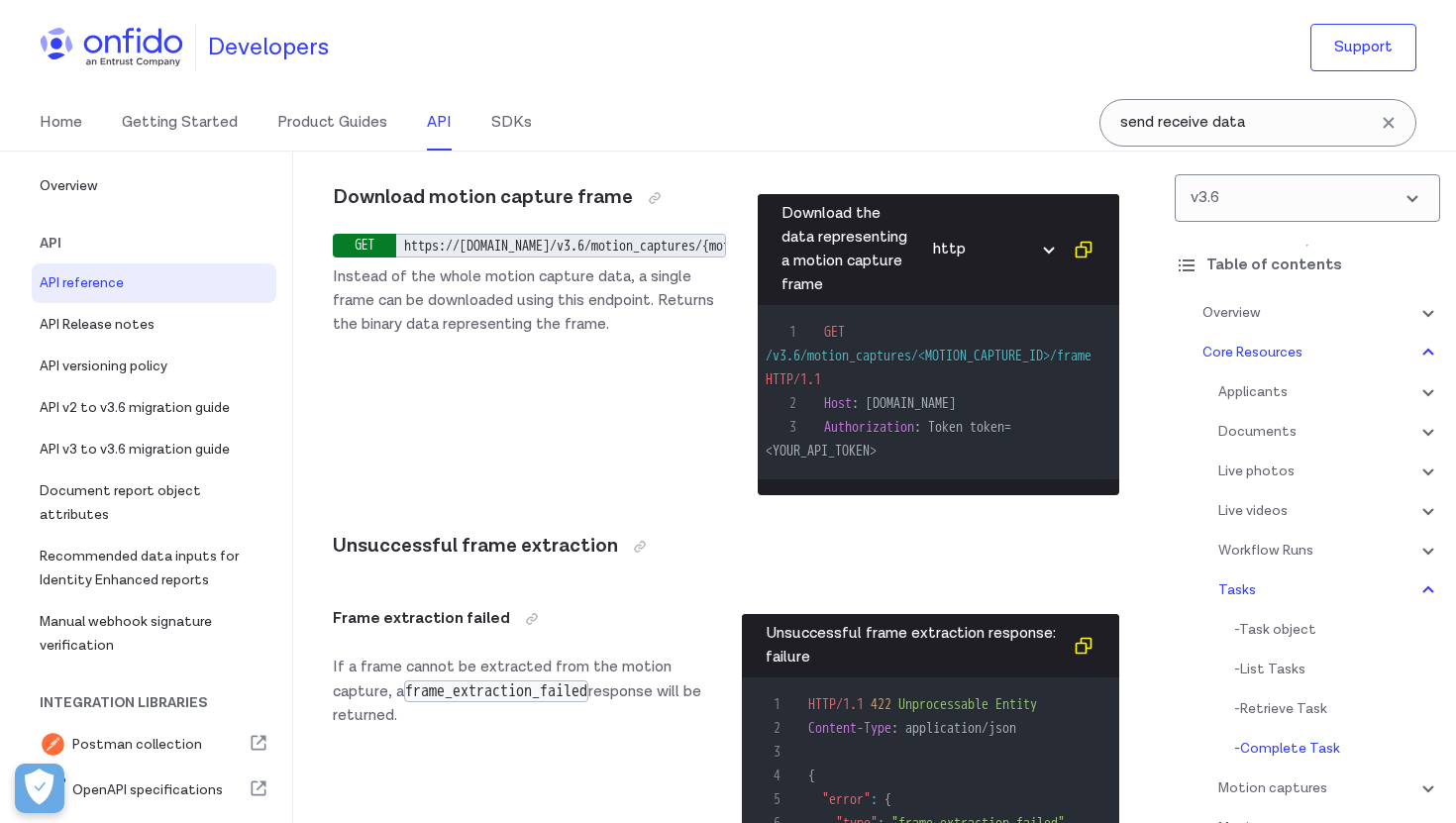 click at bounding box center [555, -3048] 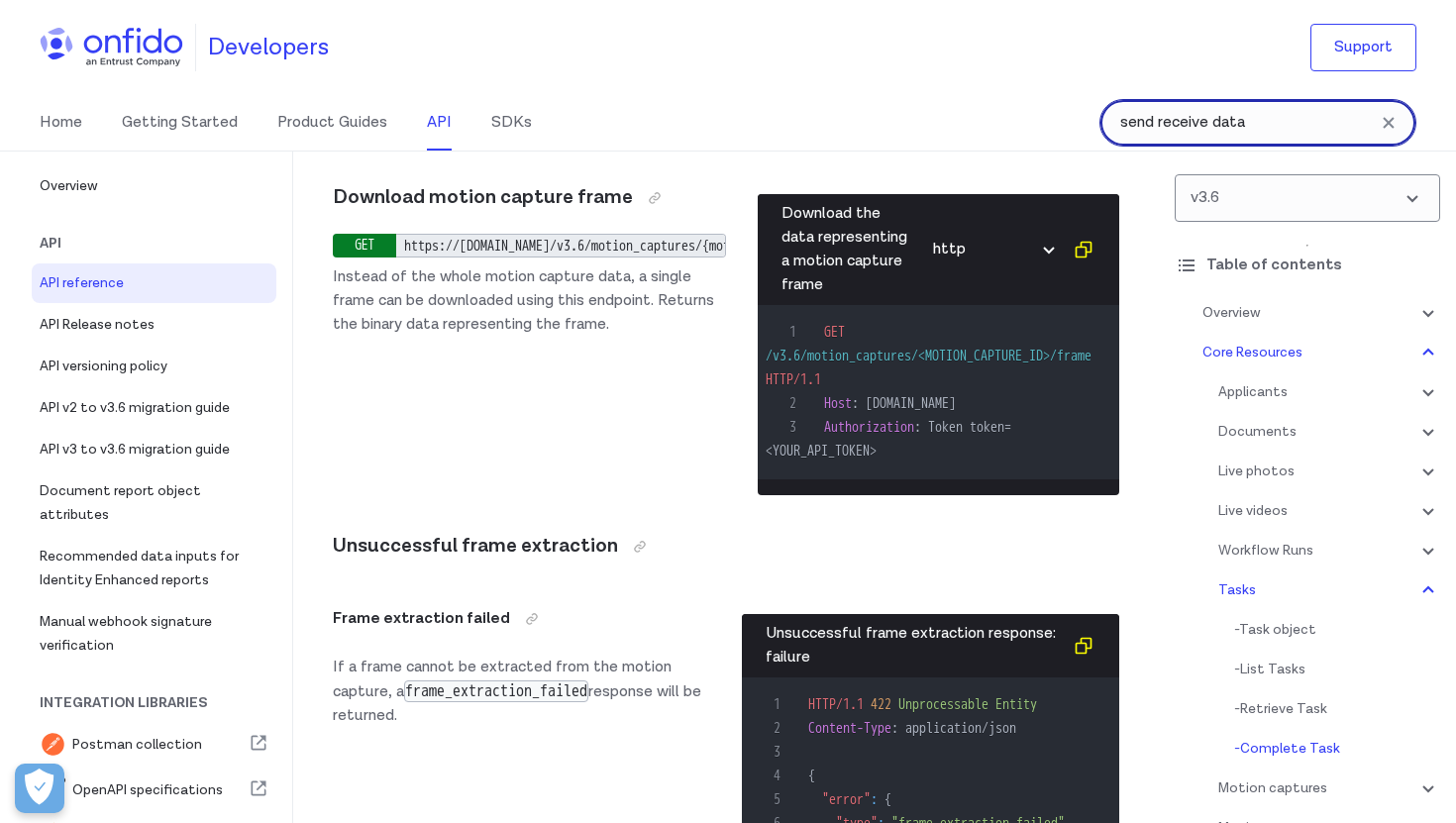 click on "send receive data" at bounding box center (1258, 123) 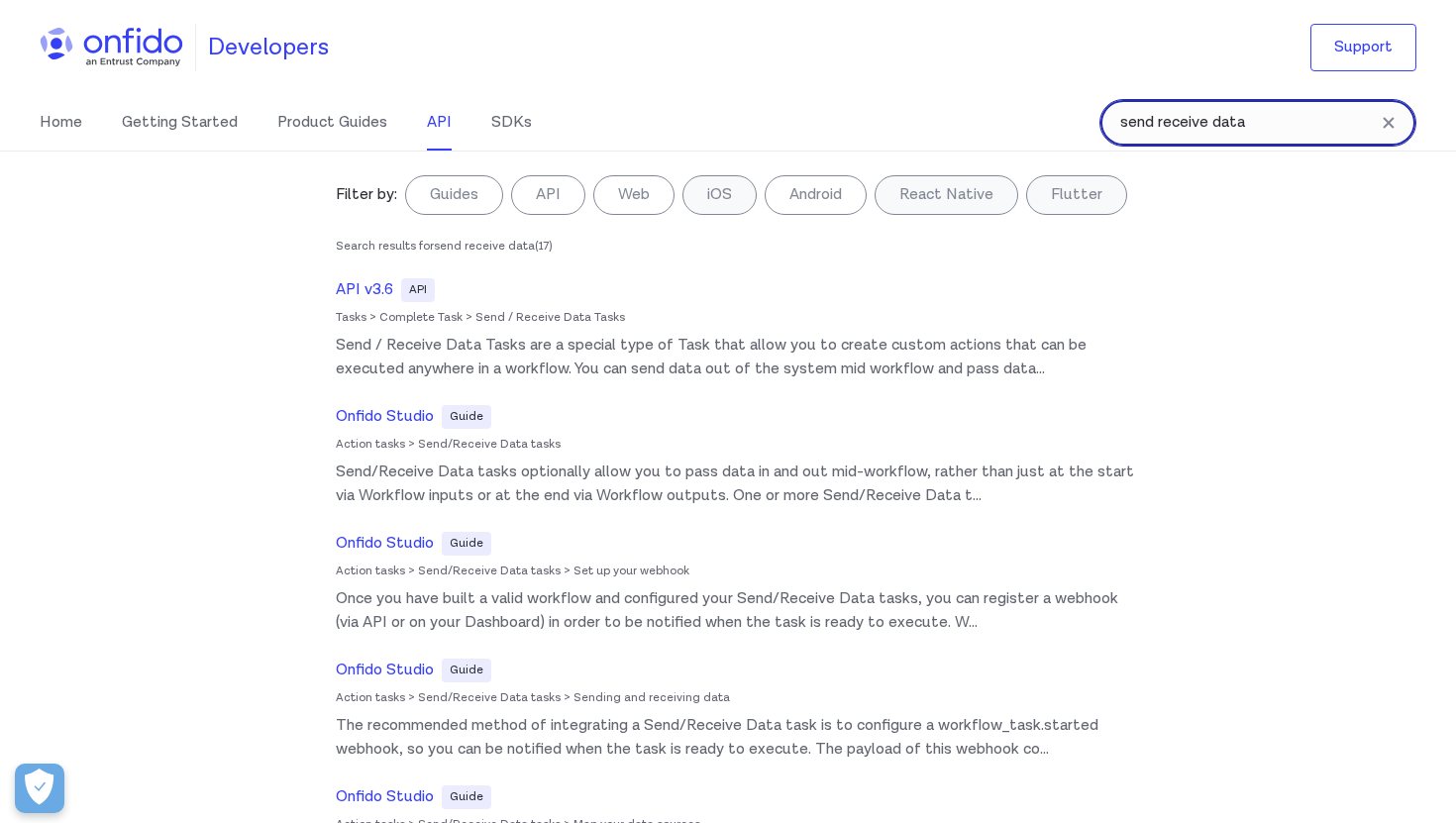 drag, startPoint x: 1256, startPoint y: 117, endPoint x: 1055, endPoint y: 111, distance: 201.08953 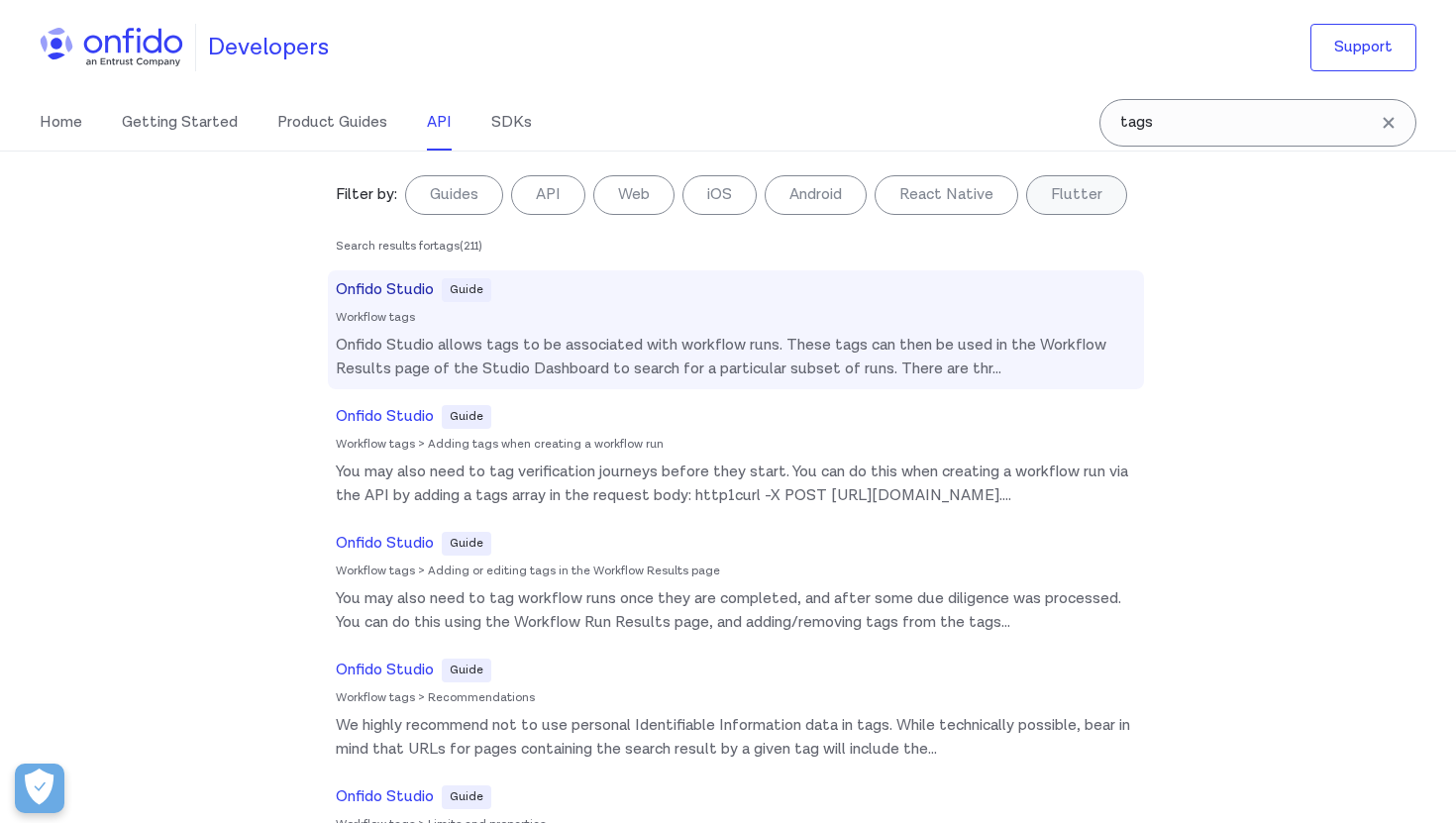 click on "Workflow tags" at bounding box center (736, 318) 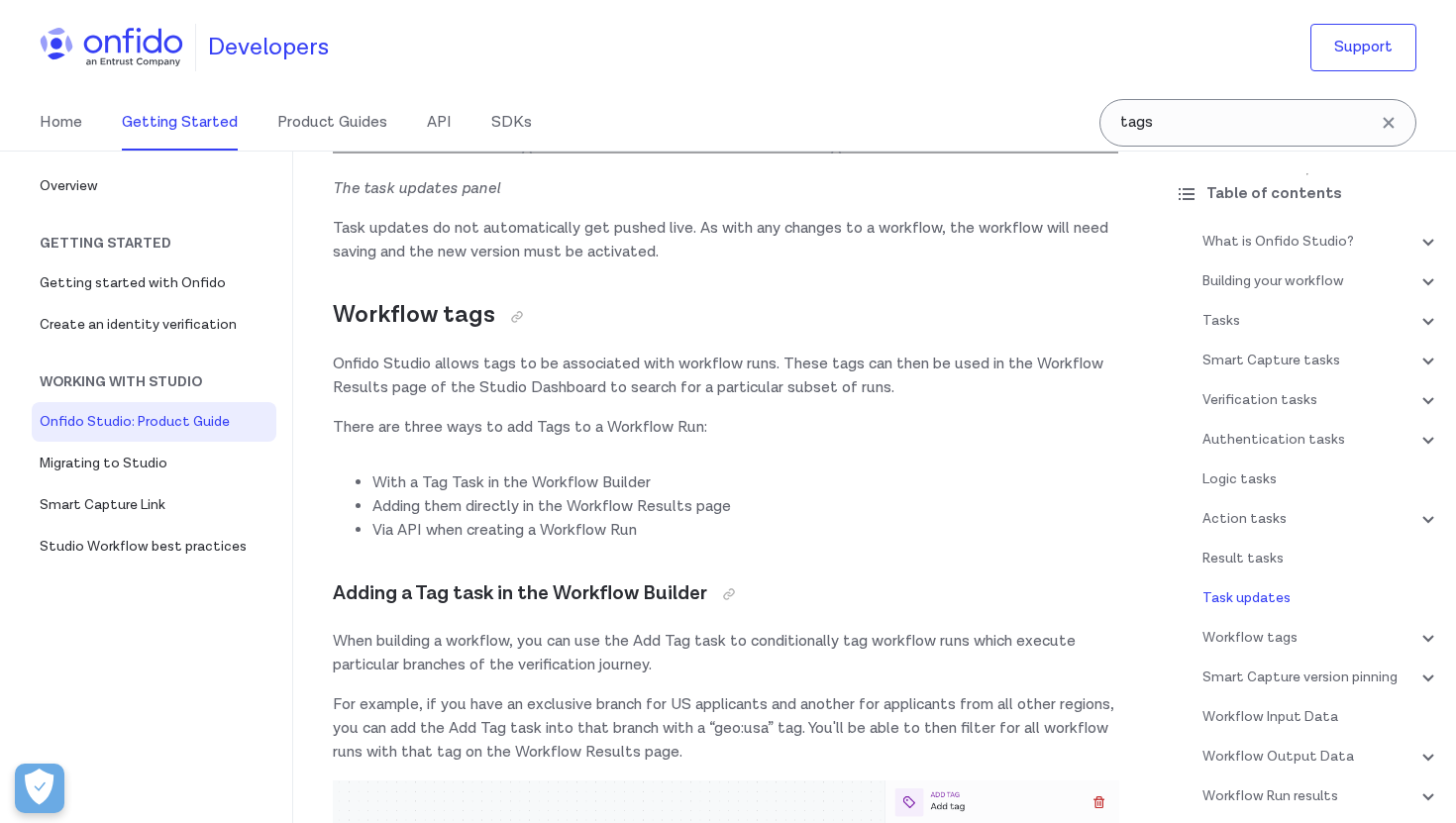 scroll, scrollTop: 37398, scrollLeft: 0, axis: vertical 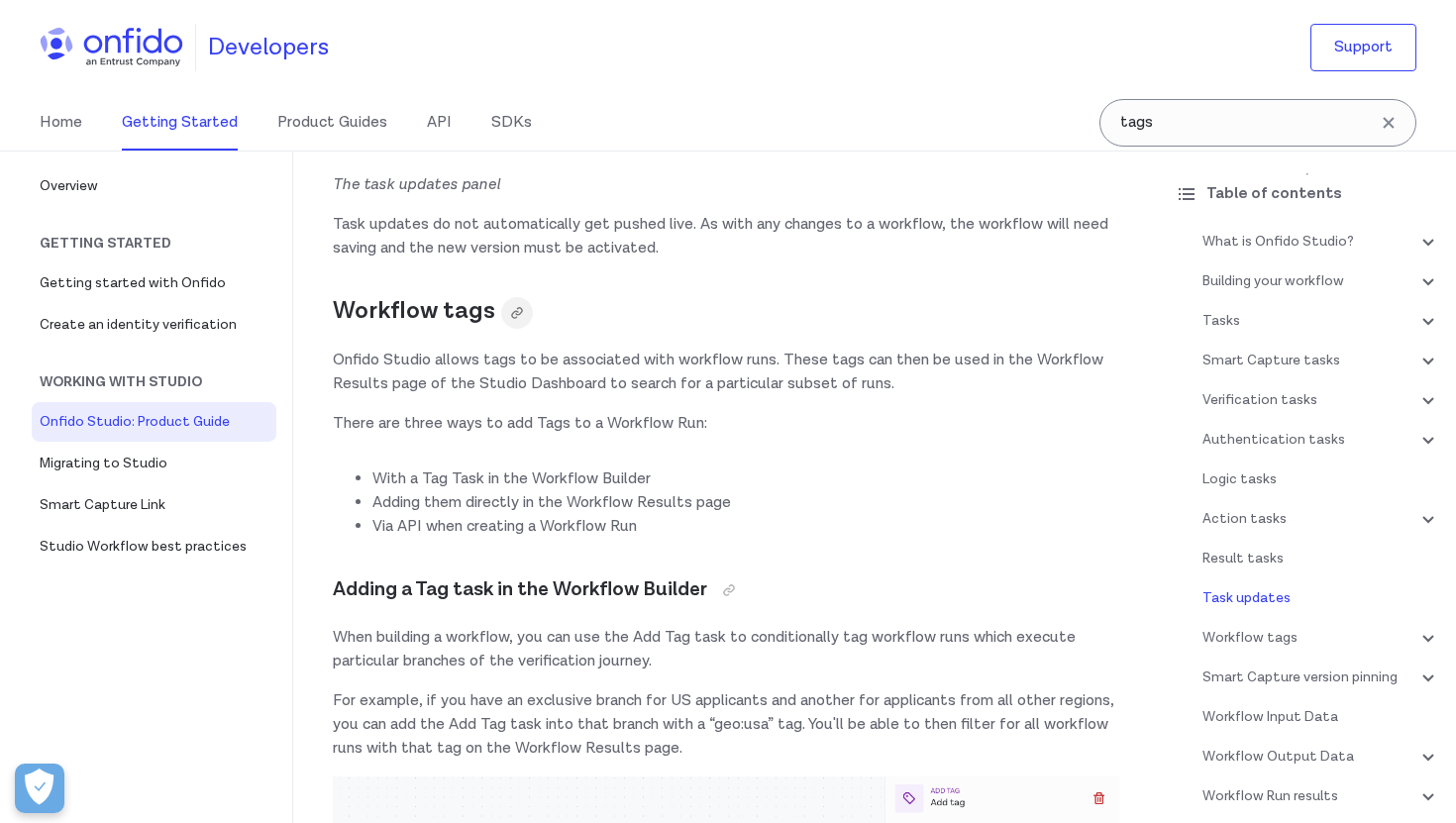 click at bounding box center (517, 313) 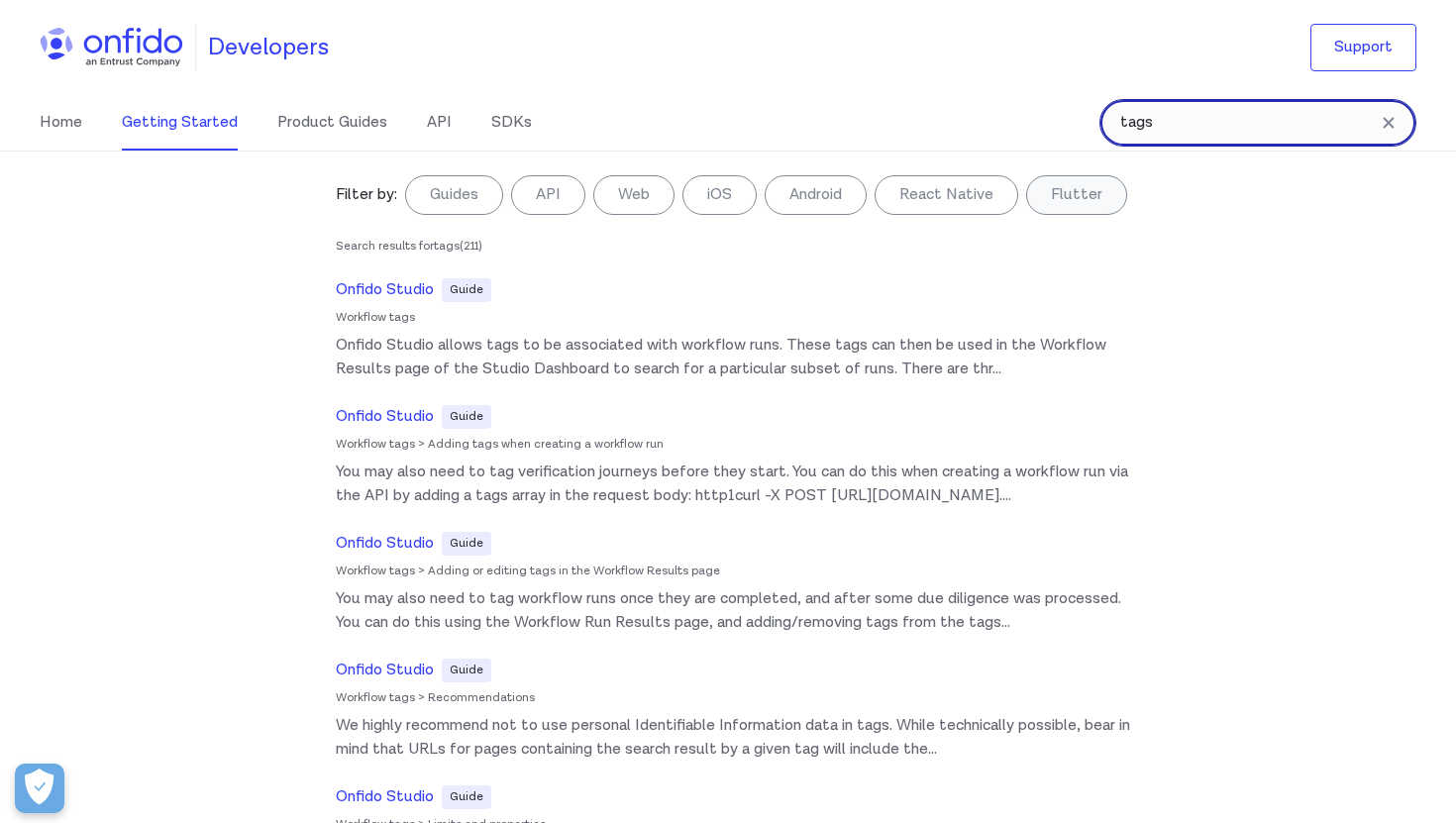click on "tags" at bounding box center [1258, 123] 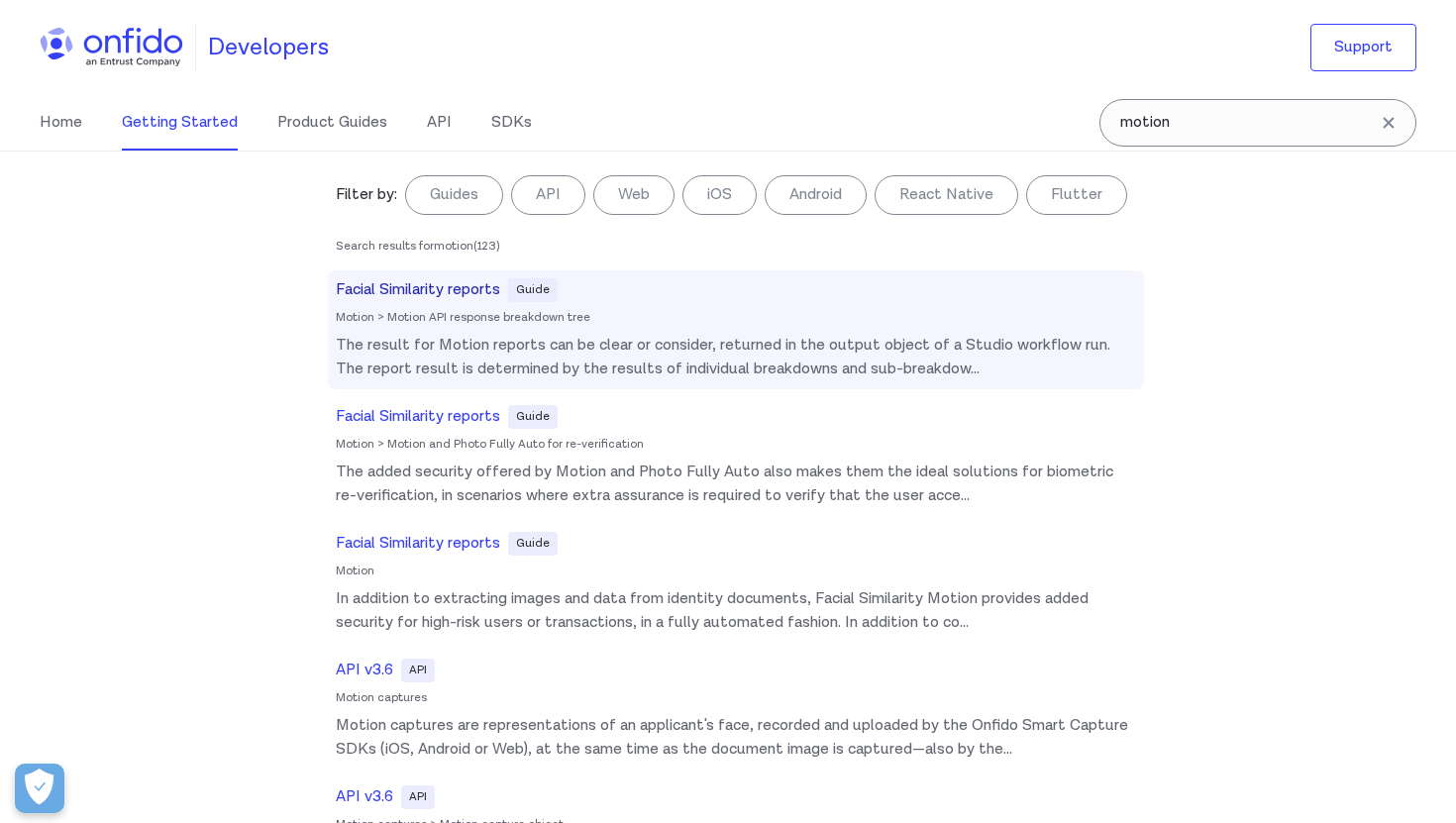 click on "The result for Motion reports can be clear or consider, returned in the output object of a Studio workflow run. The report result is determined by the results of individual breakdowns and sub-breakdow ..." at bounding box center [736, 358] 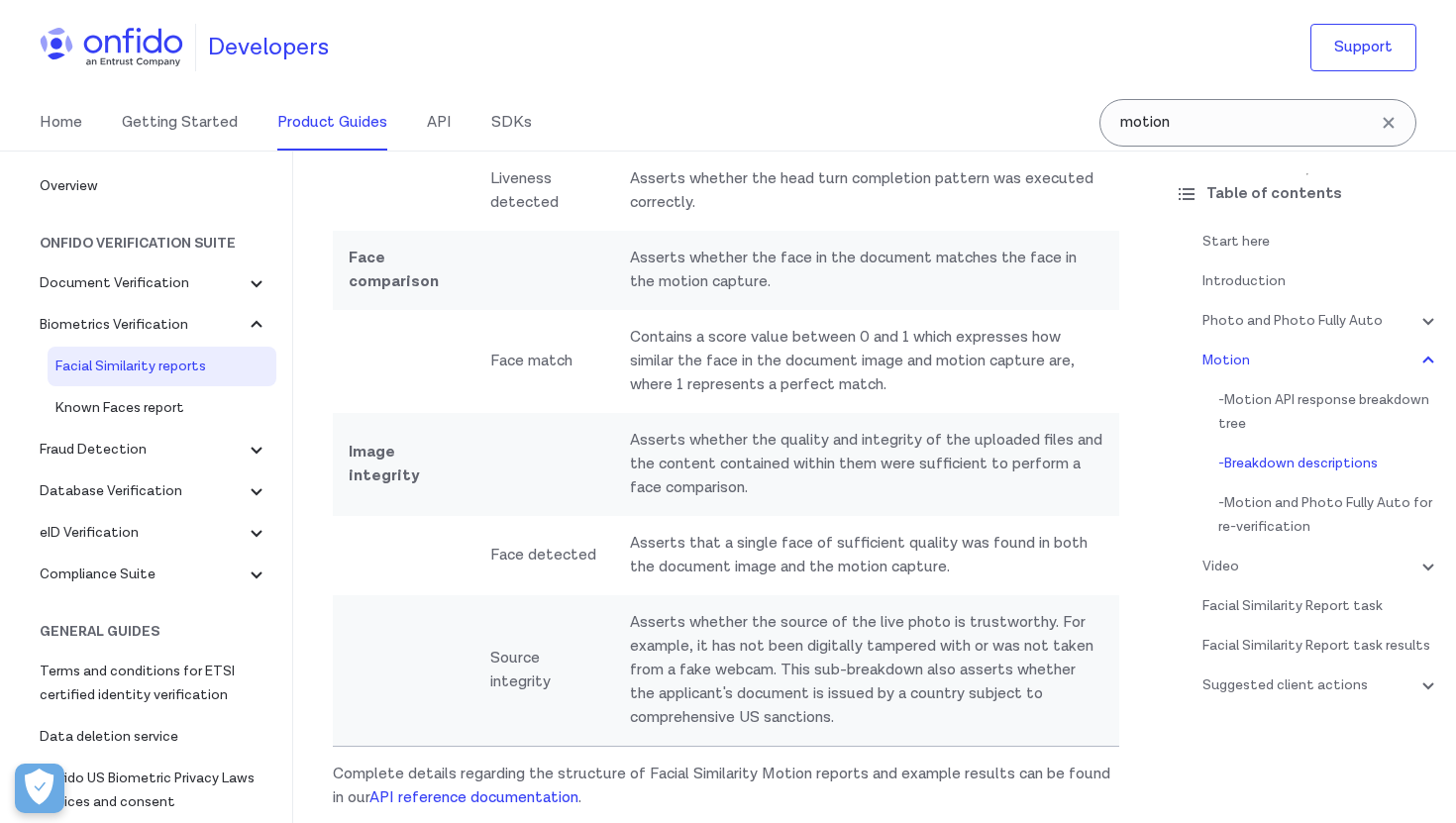 scroll, scrollTop: 3529, scrollLeft: 0, axis: vertical 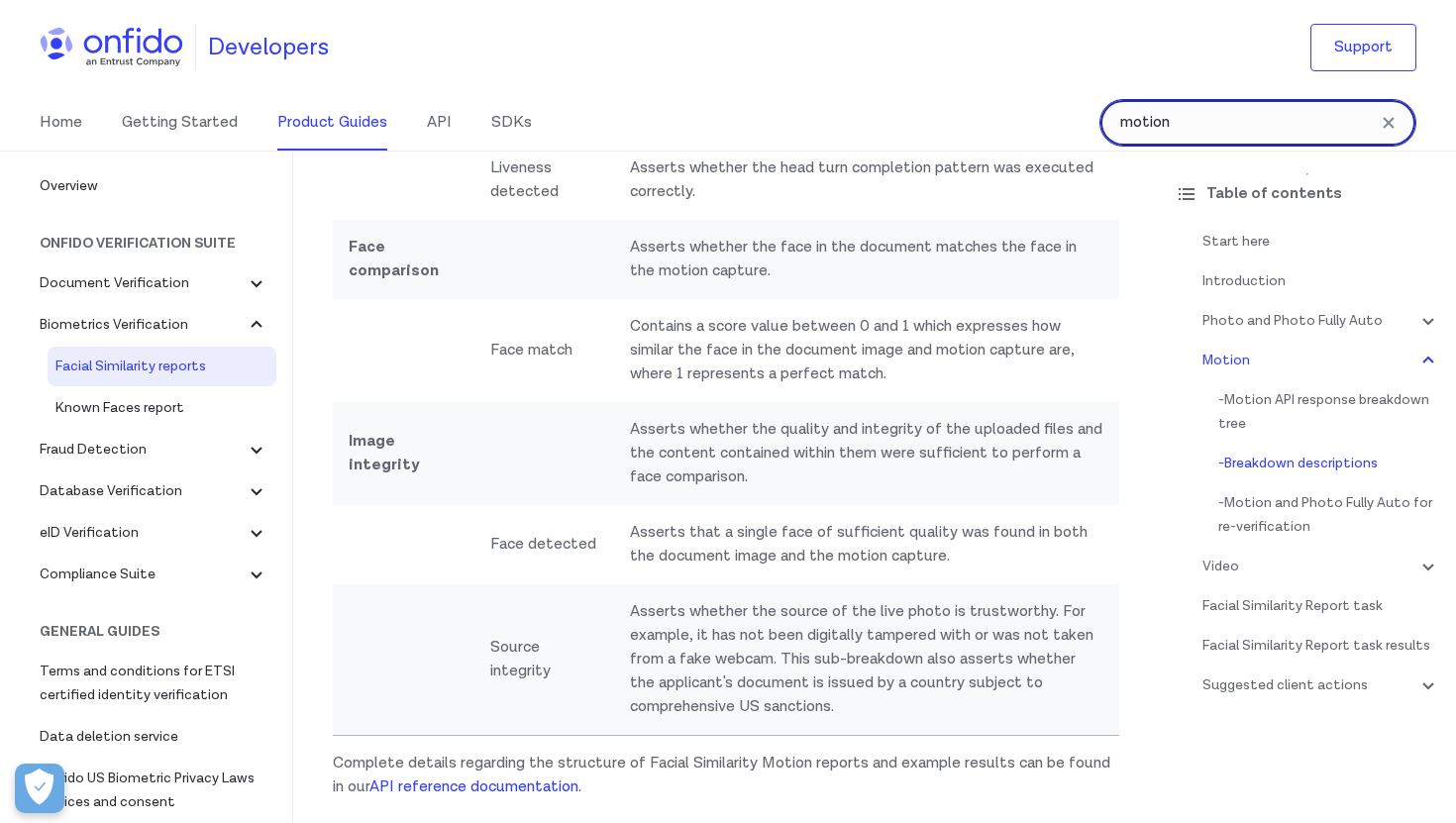 click on "motion" at bounding box center [1258, 123] 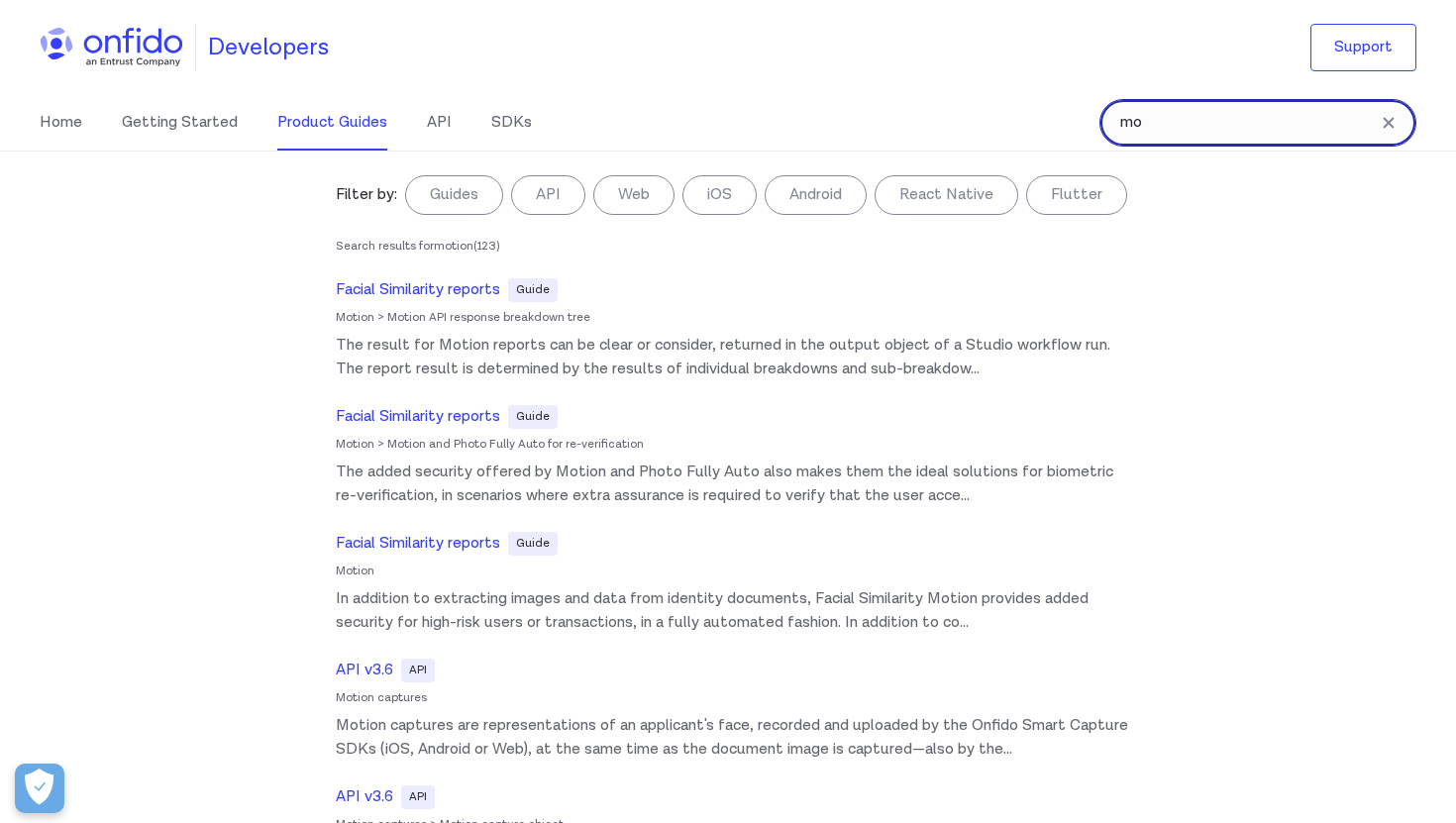 type on "m" 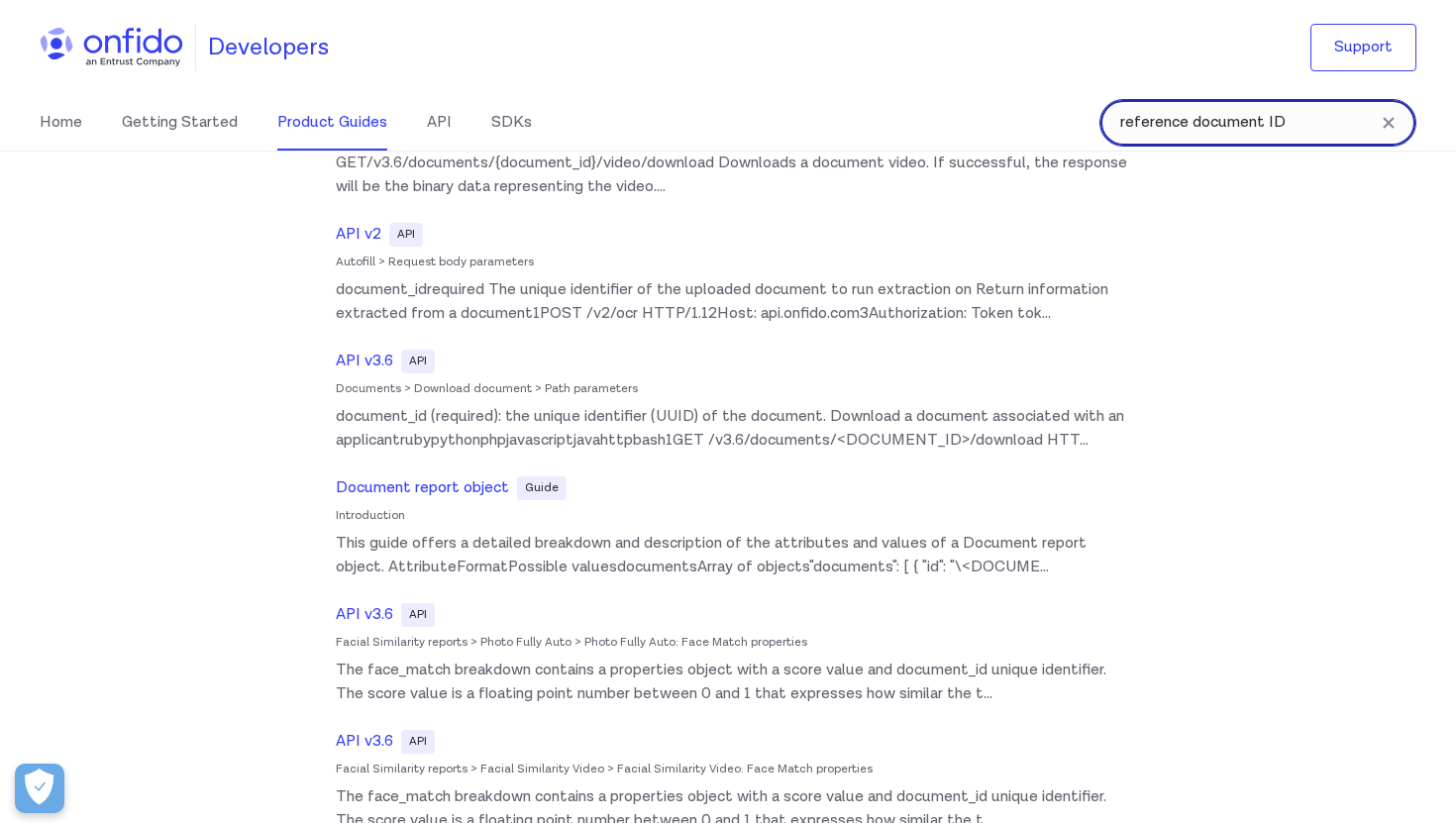 scroll, scrollTop: 590, scrollLeft: 0, axis: vertical 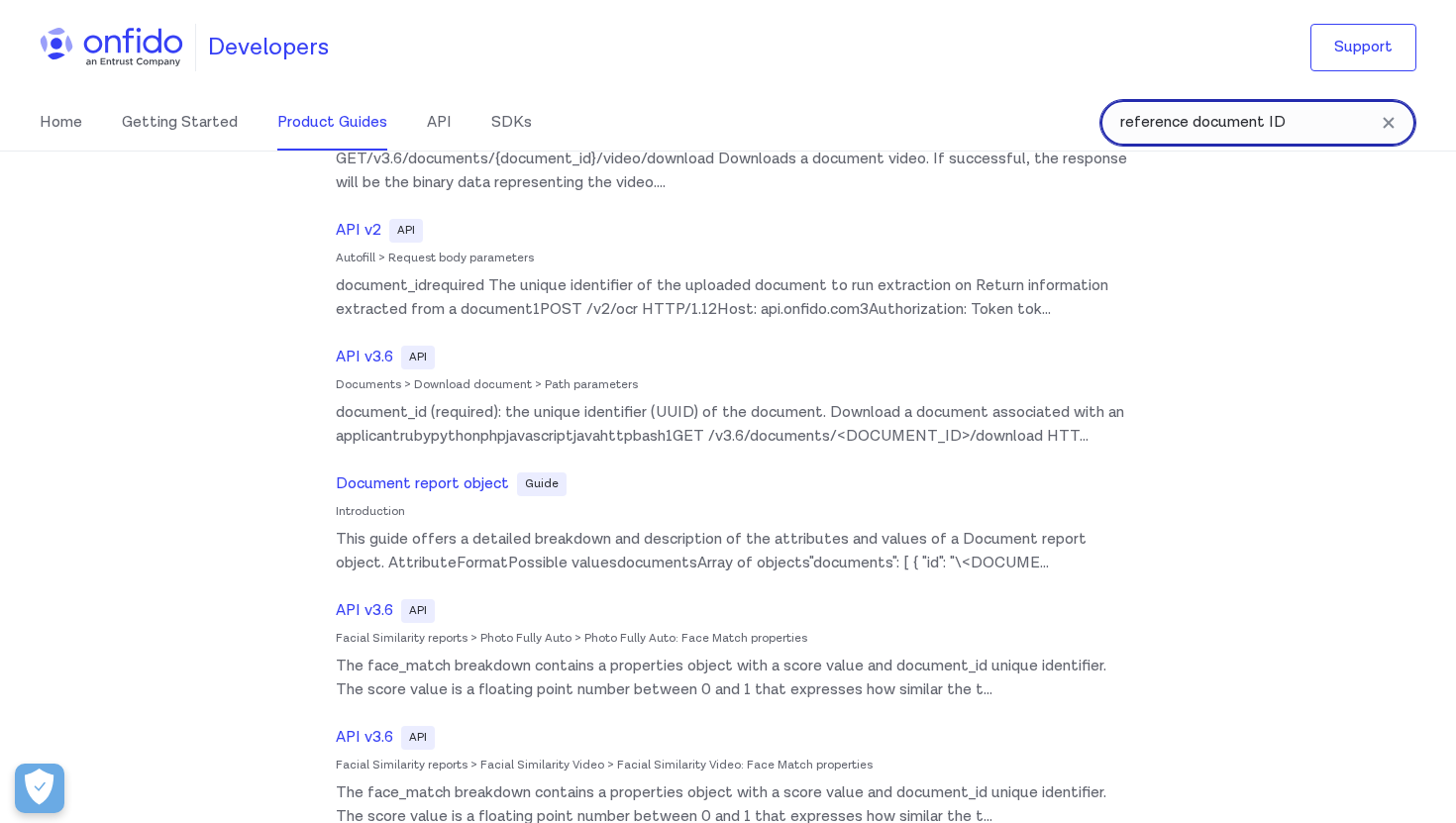 drag, startPoint x: 1304, startPoint y: 121, endPoint x: 1046, endPoint y: 110, distance: 258.2344 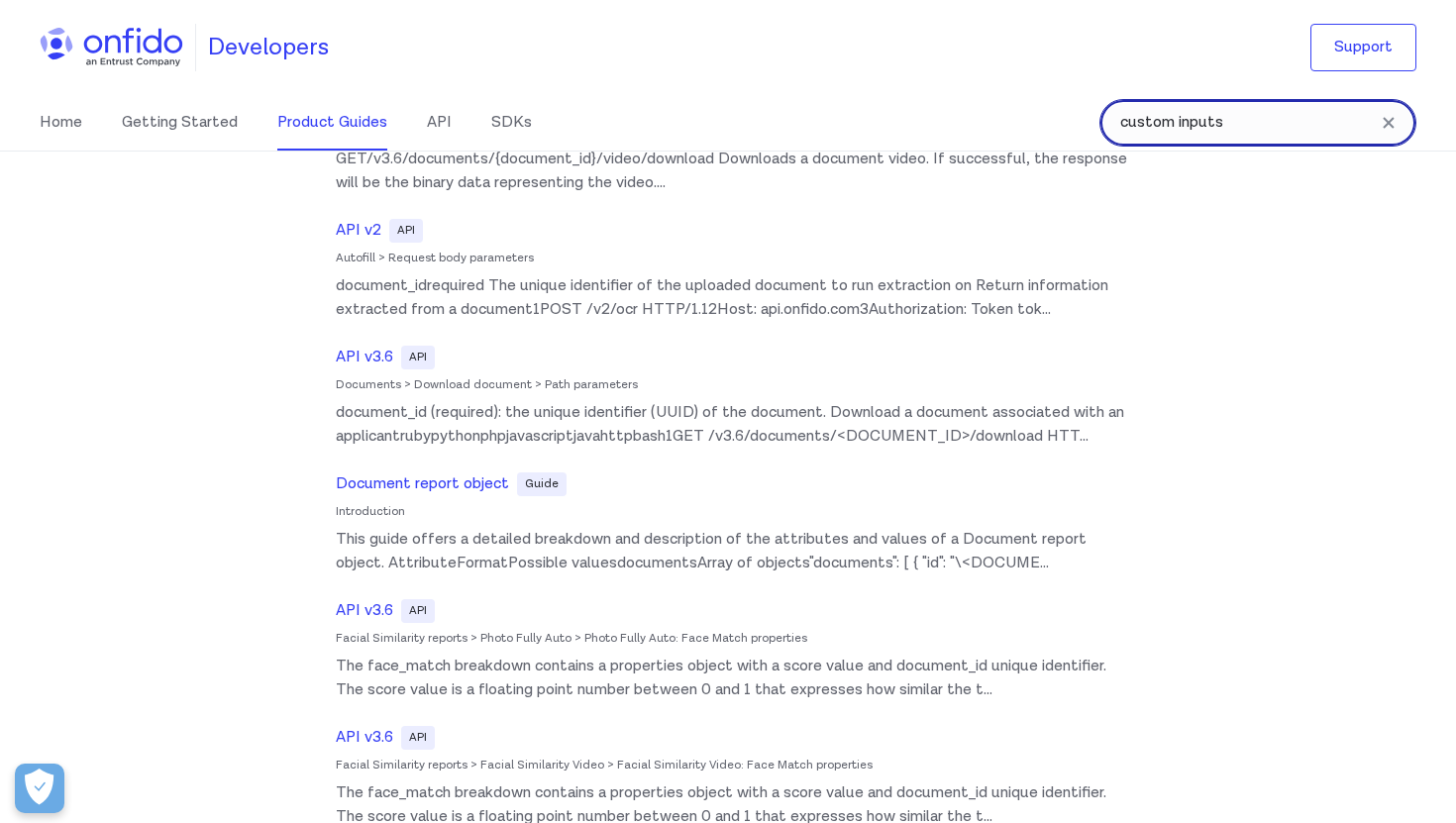 type on "custom inputs" 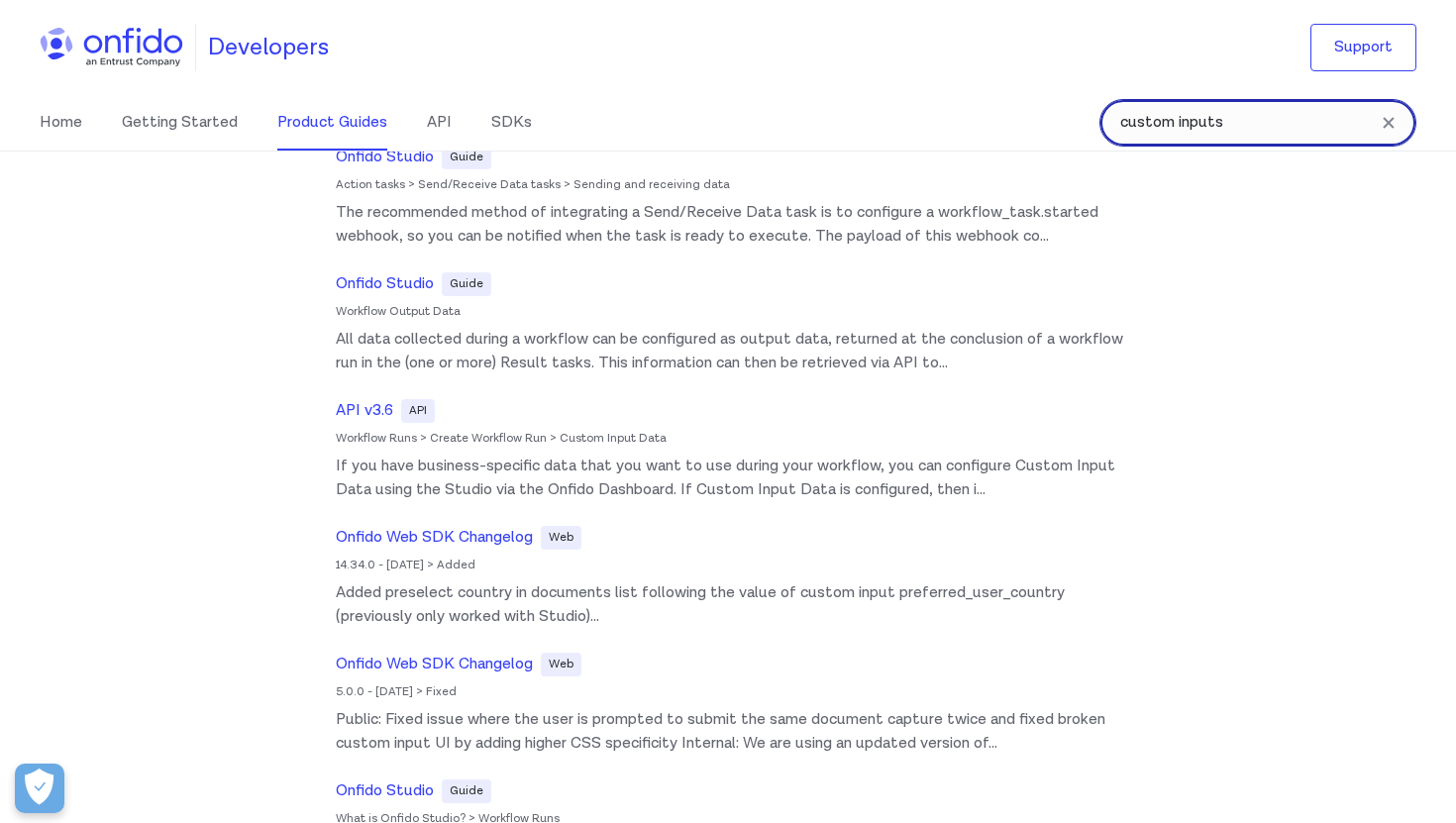 scroll, scrollTop: 547, scrollLeft: 0, axis: vertical 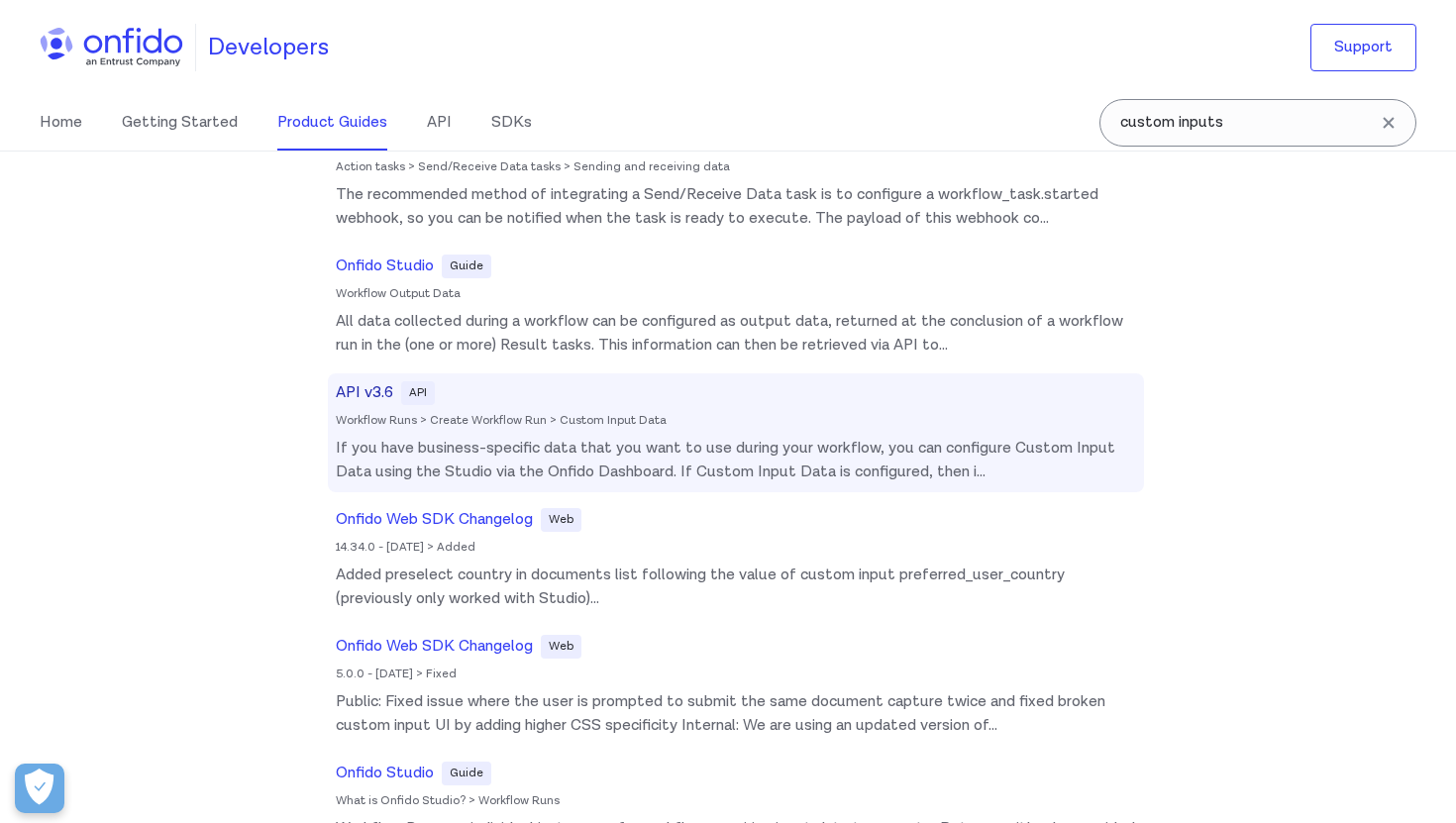 click on "If you have business-specific data that you want to use during your workflow, you can configure Custom Input Data
using the Studio via the Onfido Dashboard.  If Custom Input Data is configured, then i ..." at bounding box center [736, 461] 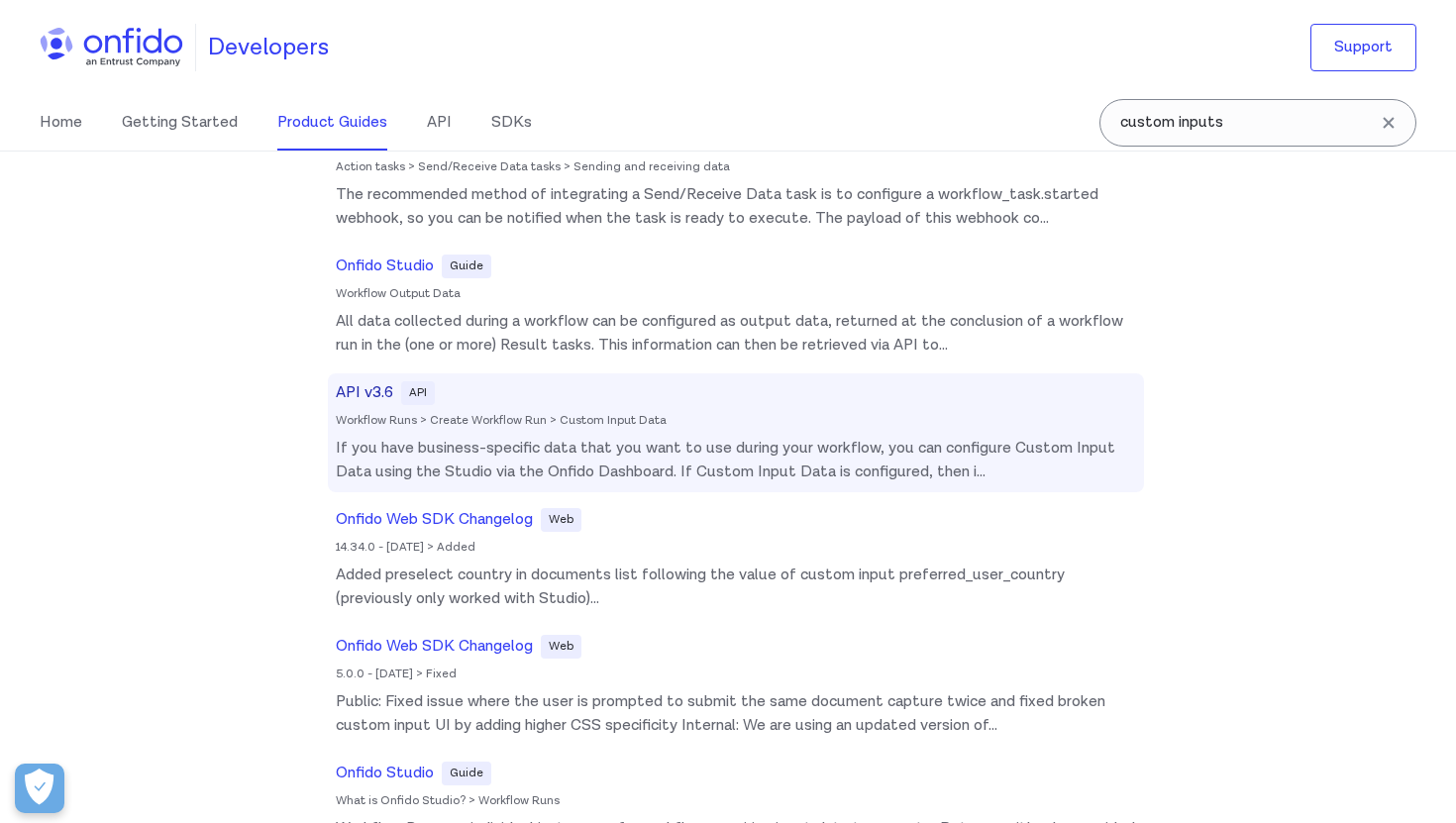 select on "http" 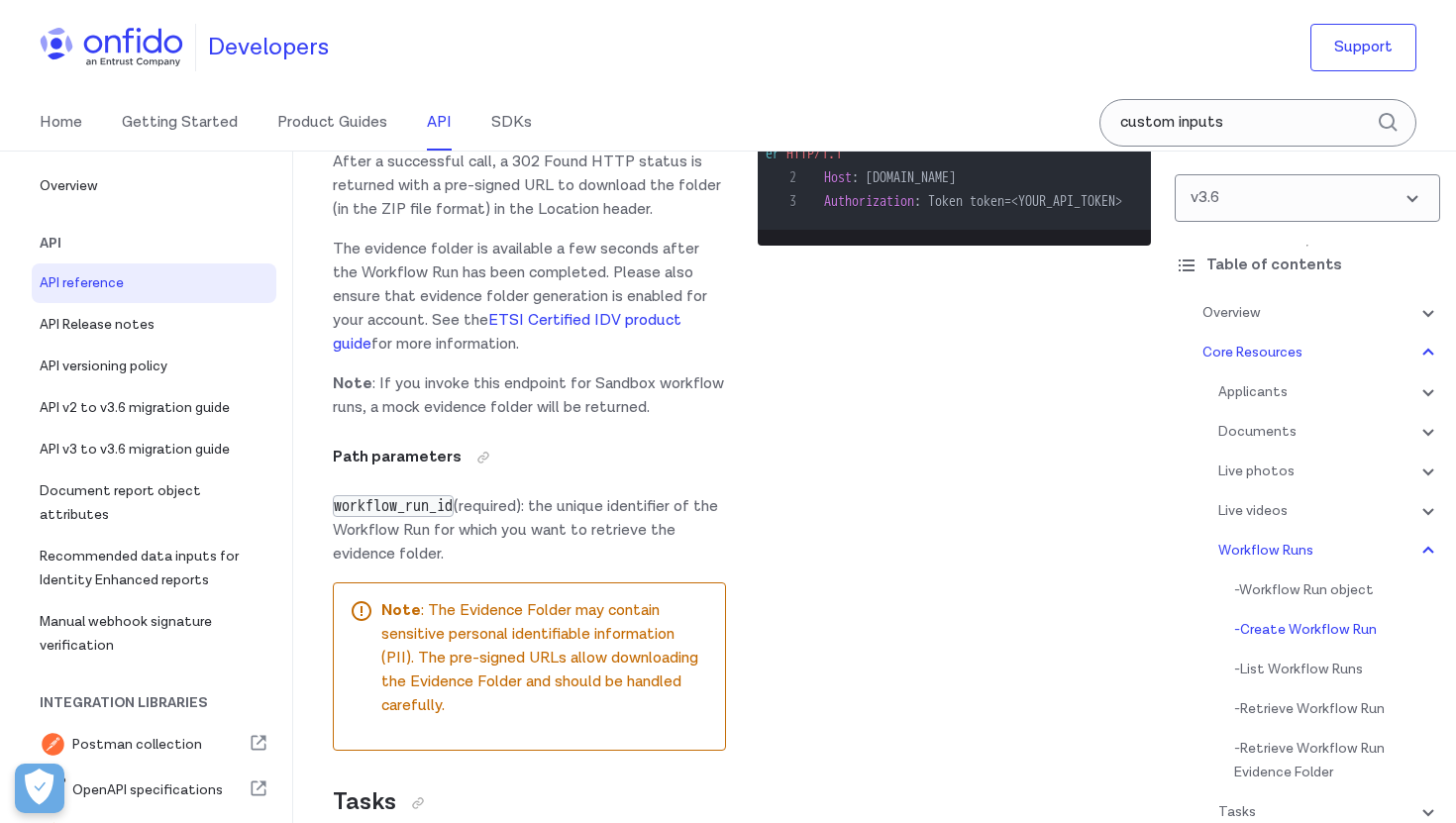scroll, scrollTop: 55207, scrollLeft: 0, axis: vertical 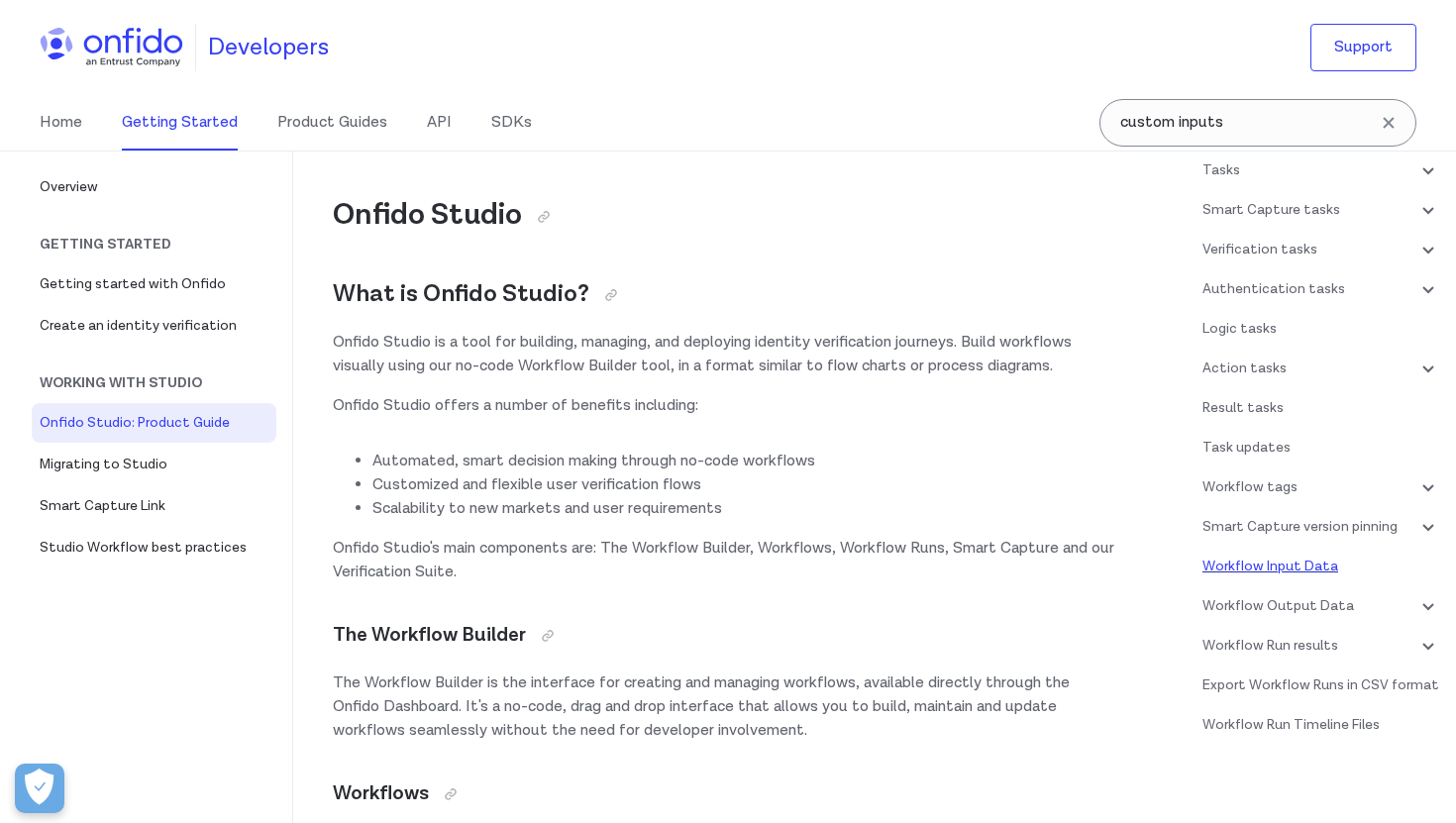 click on "Workflow Input Data" at bounding box center [1321, 566] 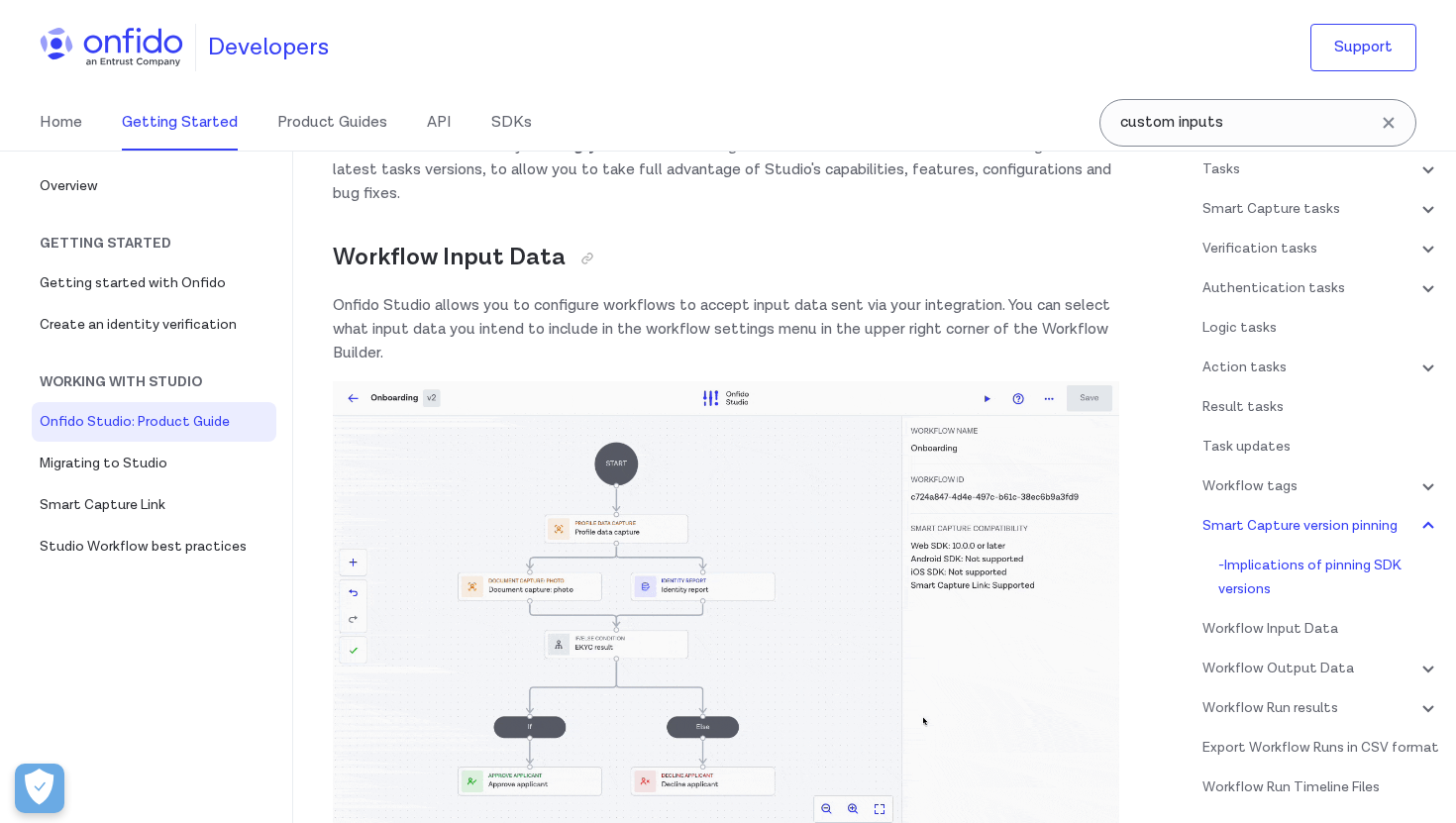 scroll, scrollTop: 41802, scrollLeft: 0, axis: vertical 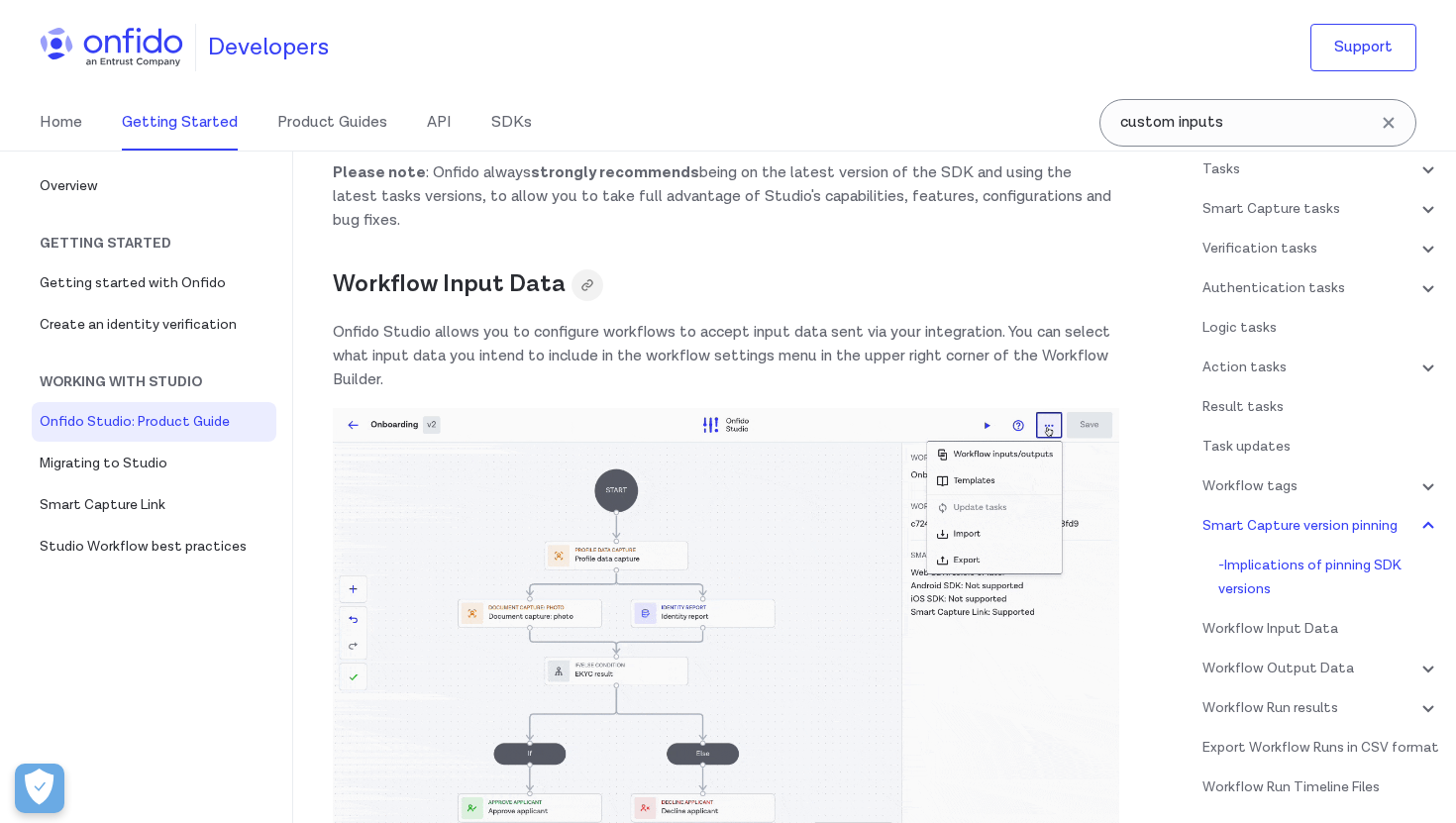 click at bounding box center [587, 285] 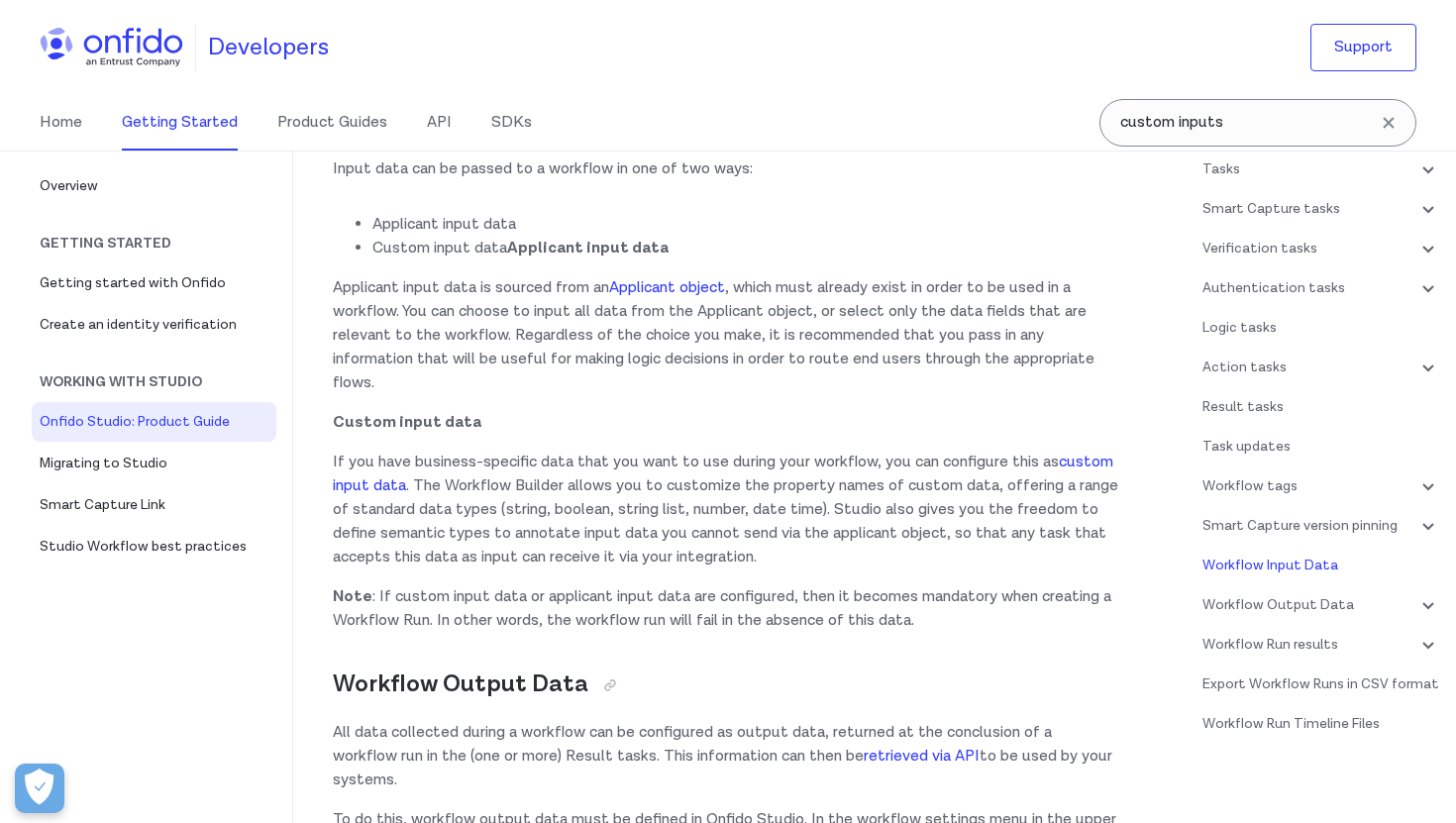 scroll, scrollTop: 42570, scrollLeft: 0, axis: vertical 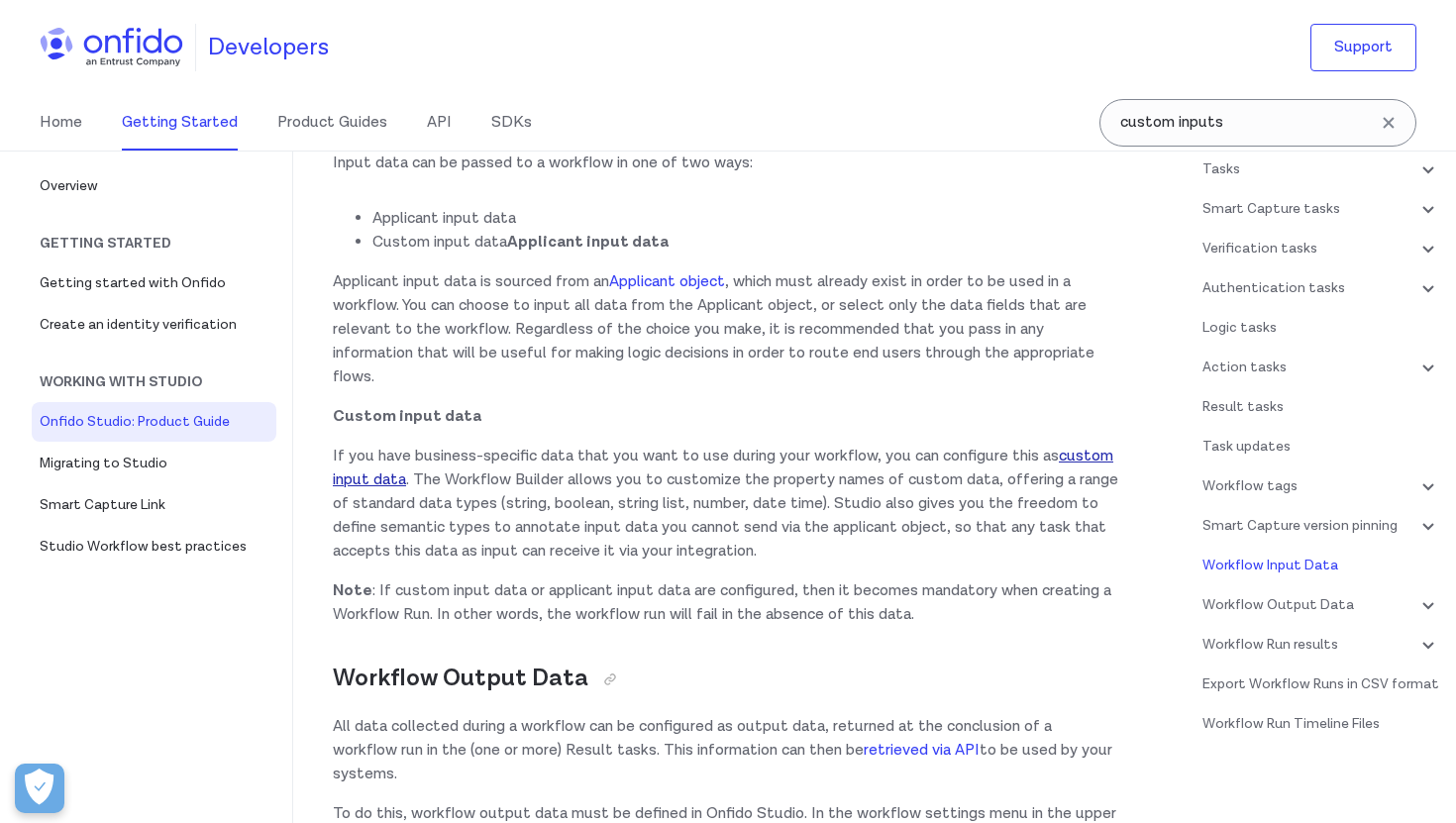 click on "custom input data" at bounding box center [723, 467] 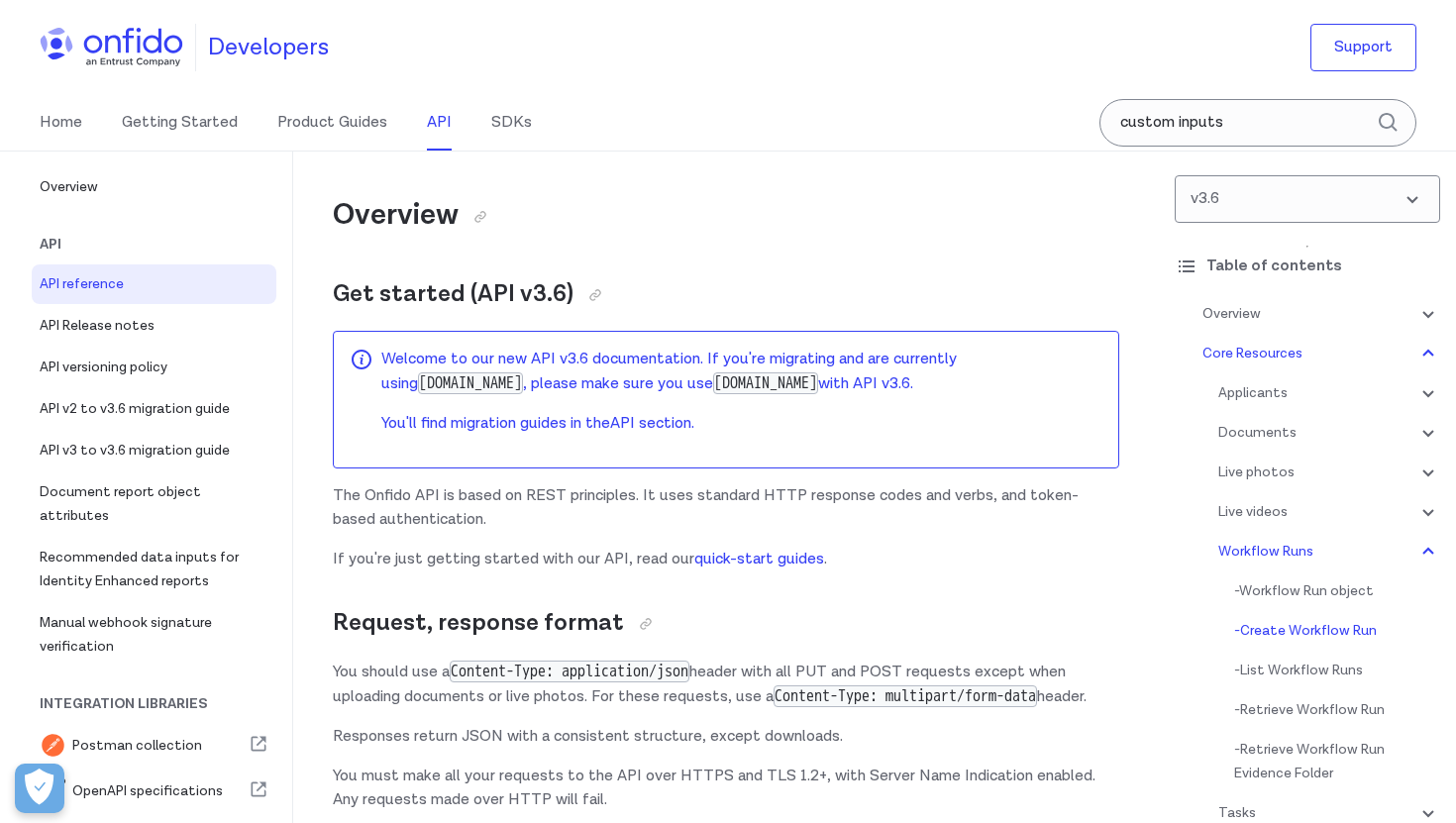 scroll, scrollTop: 55207, scrollLeft: 0, axis: vertical 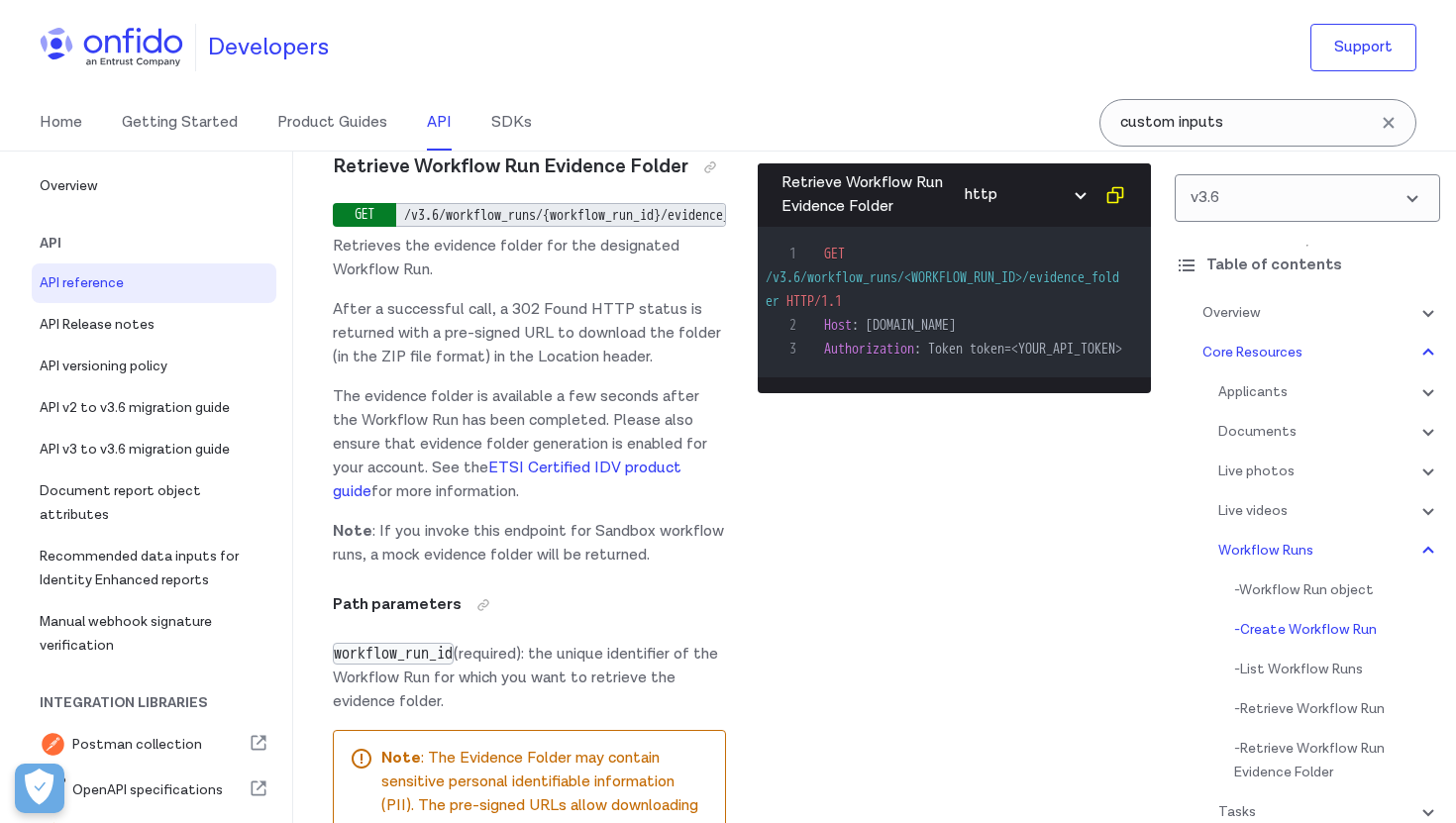 click at bounding box center (500, -2678) 